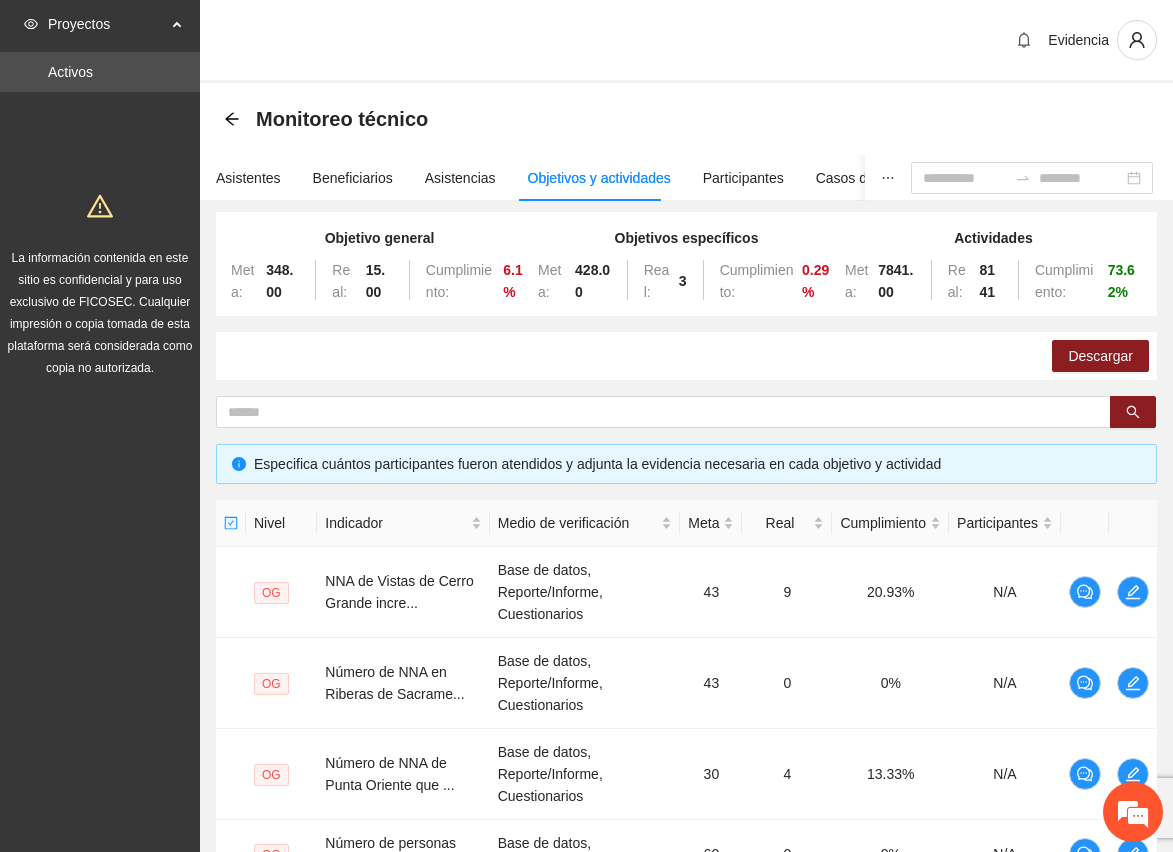 scroll, scrollTop: 3574, scrollLeft: 0, axis: vertical 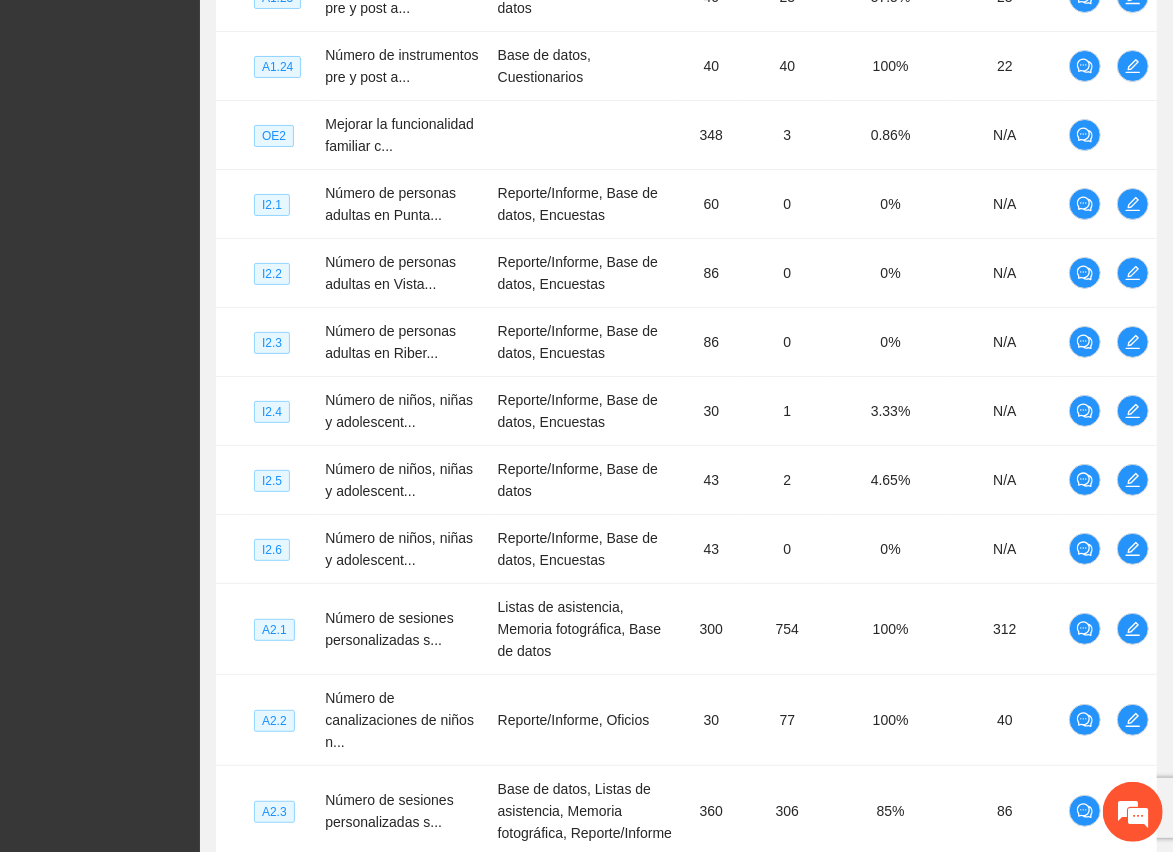 click on "Proyectos Activos La información contenida en este sitio es confidencial y para uso exclusivo de FICOSEC. Cualquier impresión o copia tomada de esta plataforma será considerada como copia no autorizada." at bounding box center [100, 560] 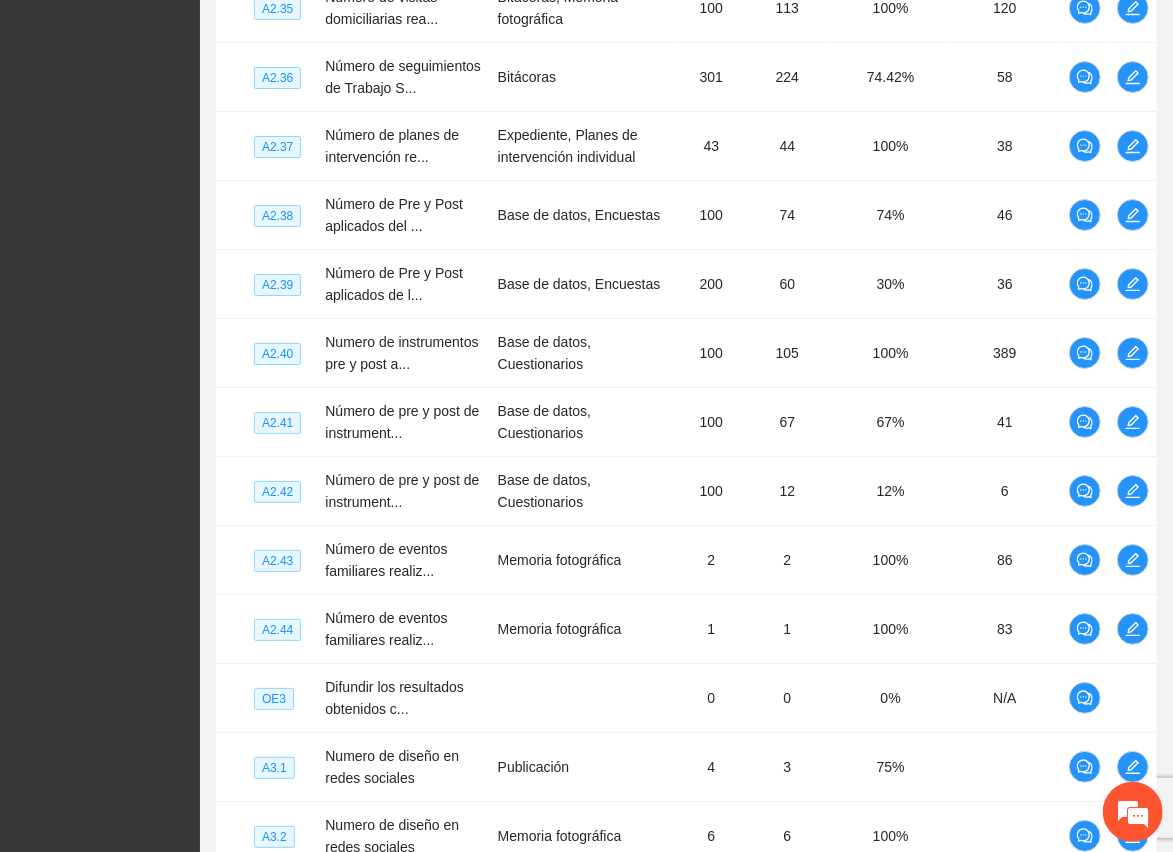 scroll, scrollTop: 7493, scrollLeft: 0, axis: vertical 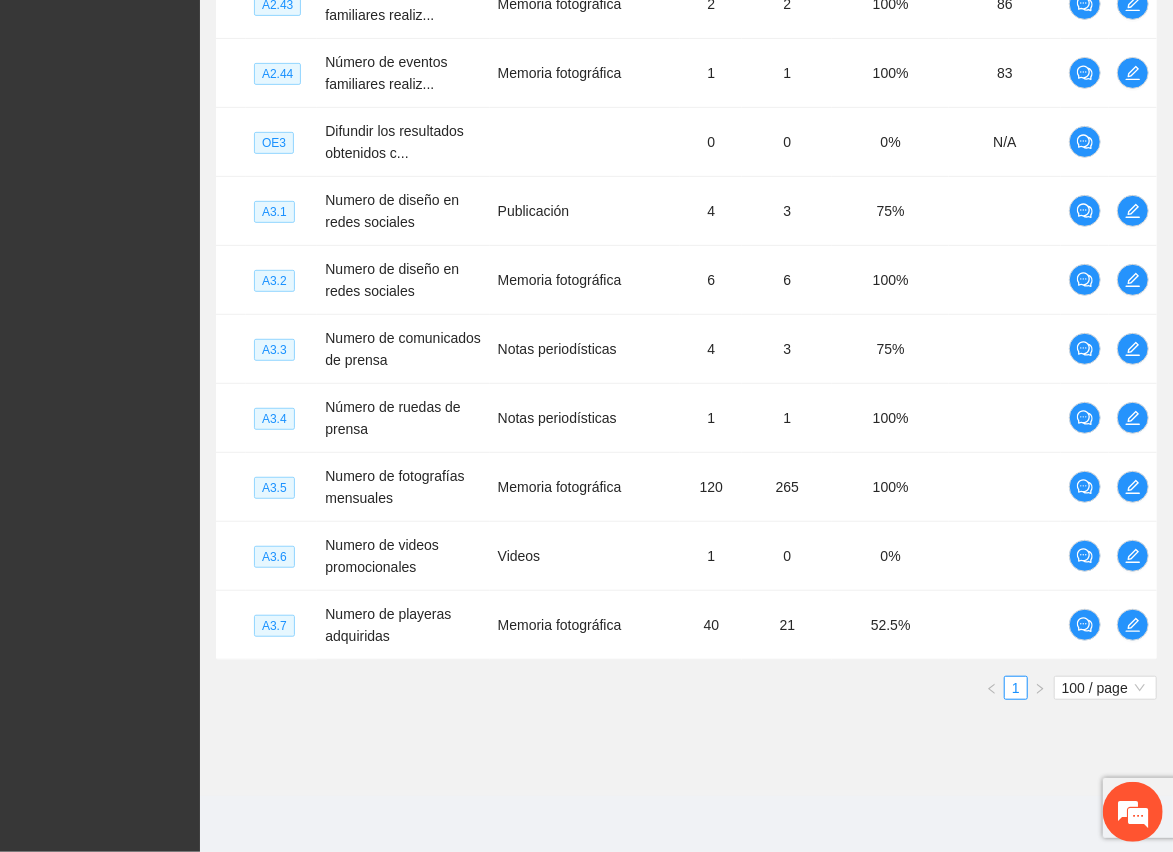 click on "Proyectos Activos La información contenida en este sitio es confidencial y para uso exclusivo de FICOSEC. Cualquier impresión o copia tomada de esta plataforma será considerada como copia no autorizada." at bounding box center [100, -3282] 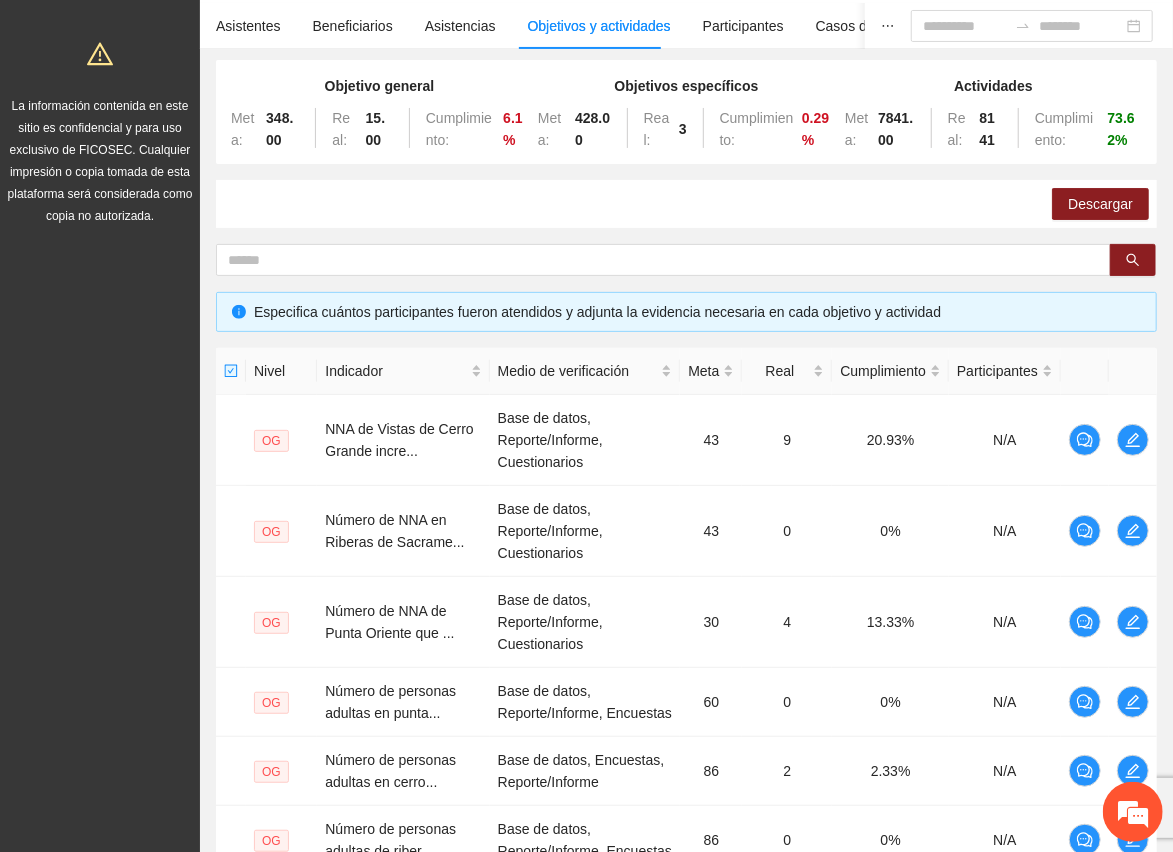 scroll, scrollTop: 0, scrollLeft: 0, axis: both 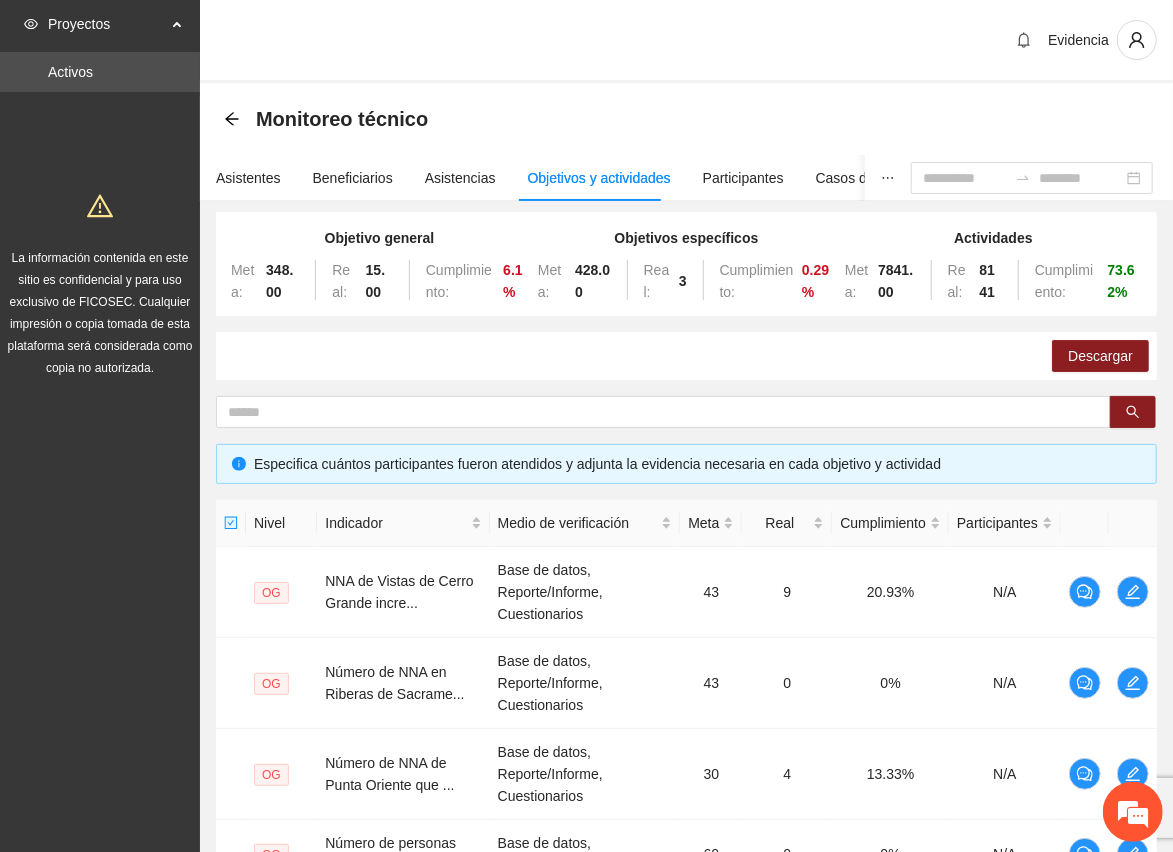 click on "Evidencia" at bounding box center [686, 41] 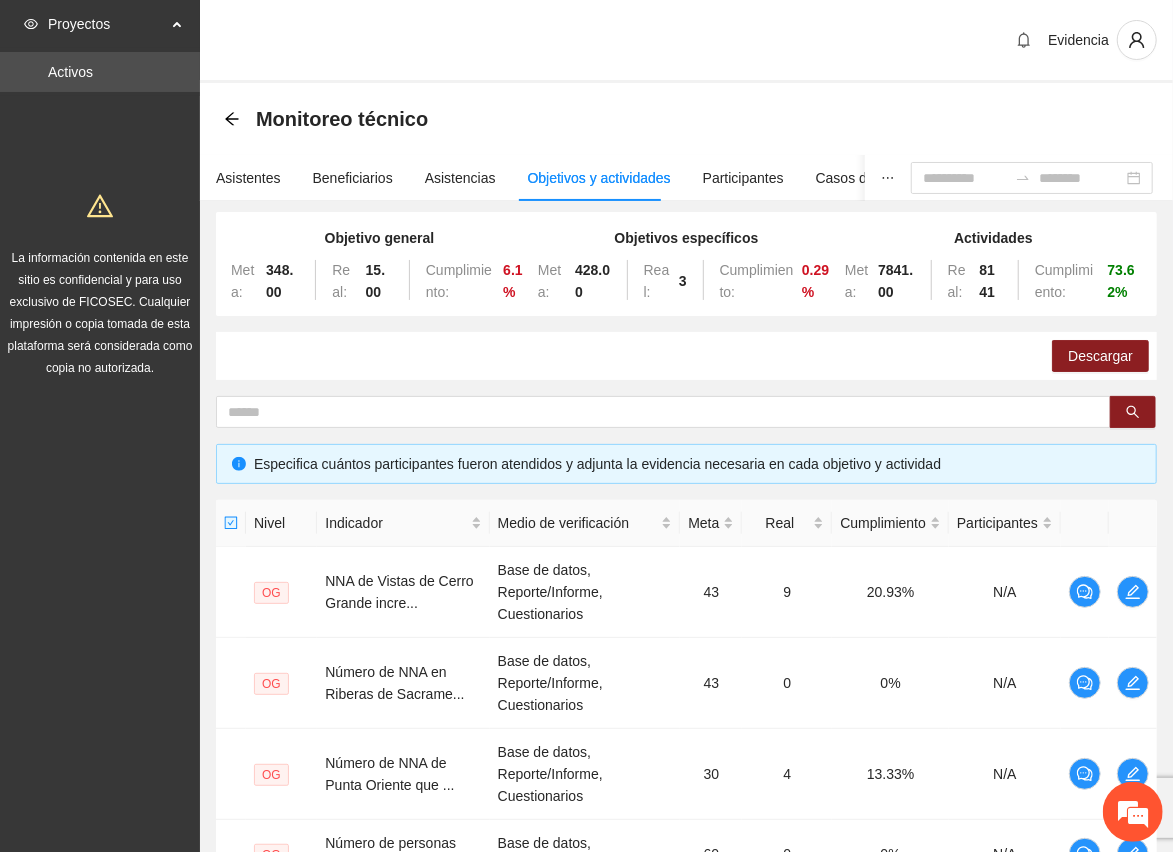 click on "Proyectos Activos La información contenida en este sitio es confidencial y para uso exclusivo de FICOSEC. Cualquier impresión o copia tomada de esta plataforma será considerada como copia no autorizada." at bounding box center (100, 4134) 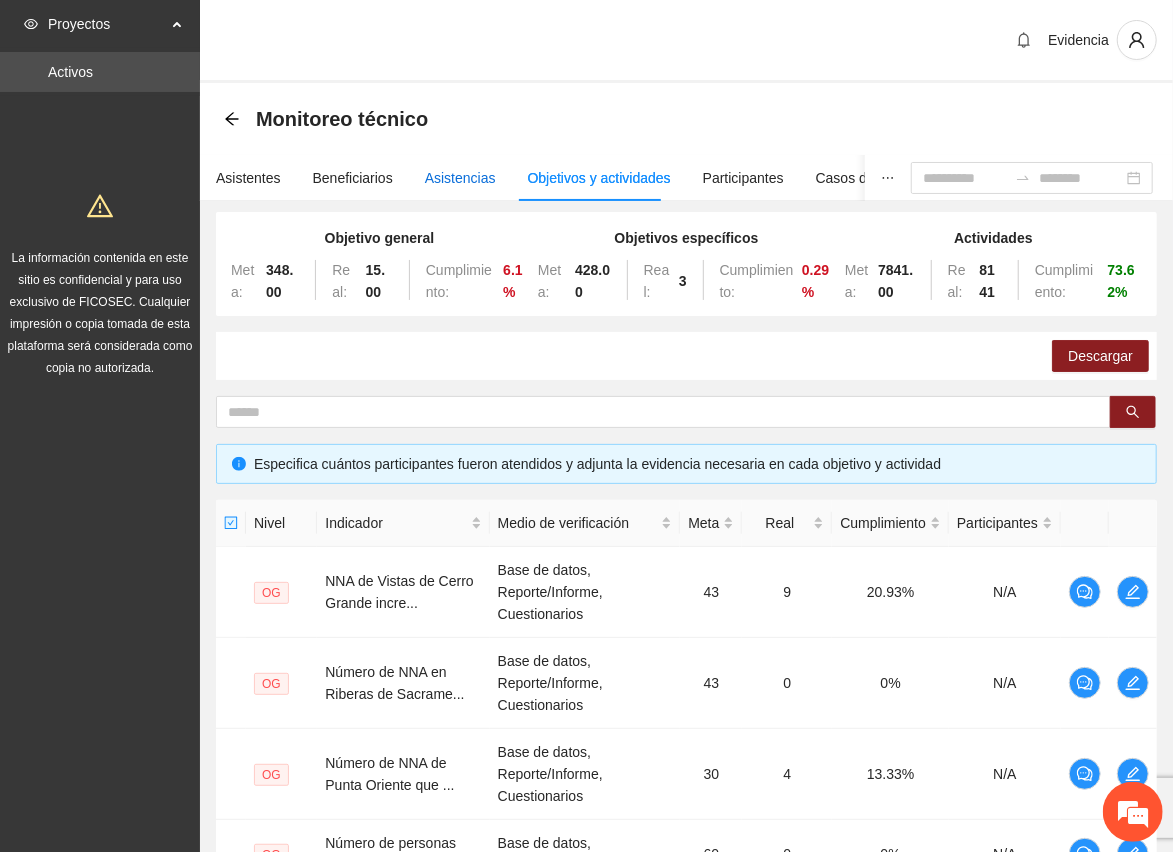 click on "Asistencias" at bounding box center (460, 178) 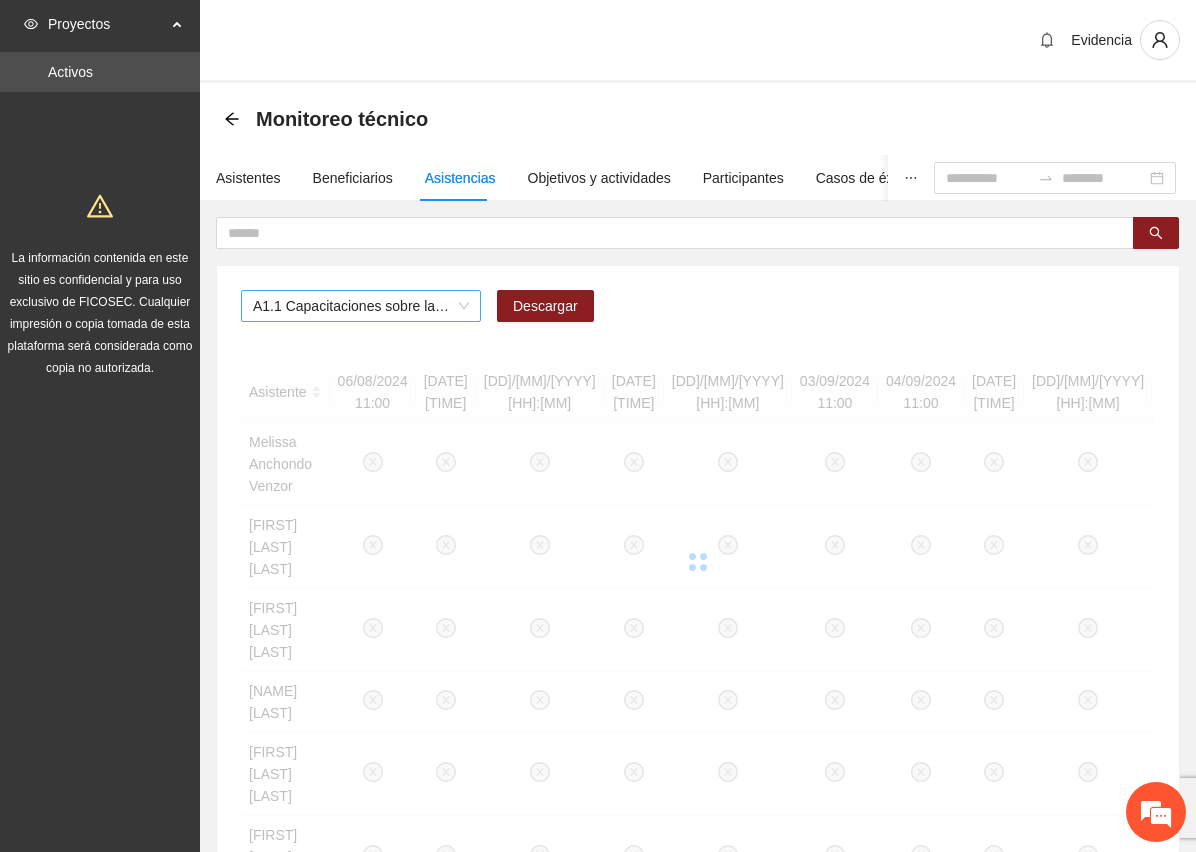 click on "A1.1 Capacitaciones sobre la metodología de funcionamiento familiar a promotoras/mentoras de Punta Oriente  de etapa 1,2 y 3" at bounding box center (361, 306) 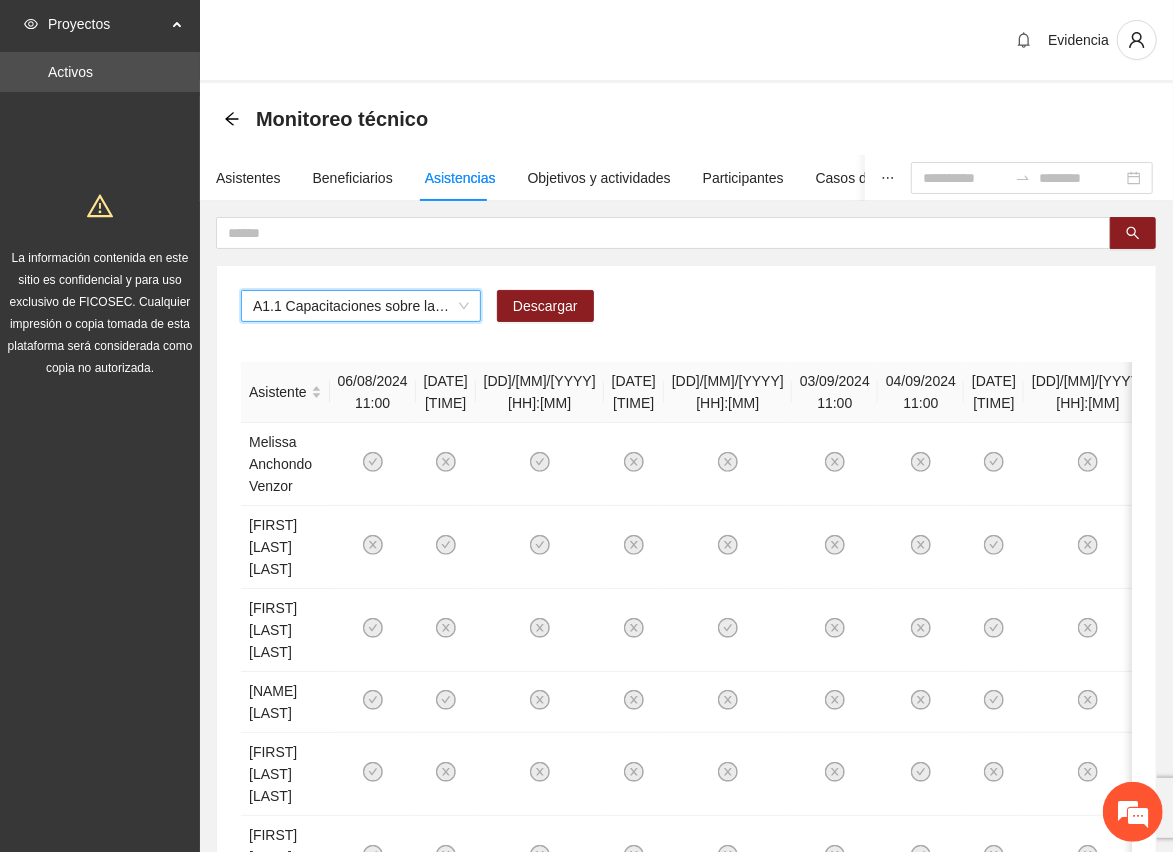 click on "A1.1 Capacitaciones sobre la metodología de funcionamiento familiar a promotoras/mentoras de Punta Oriente  de etapa 1,2 y 3" at bounding box center (361, 306) 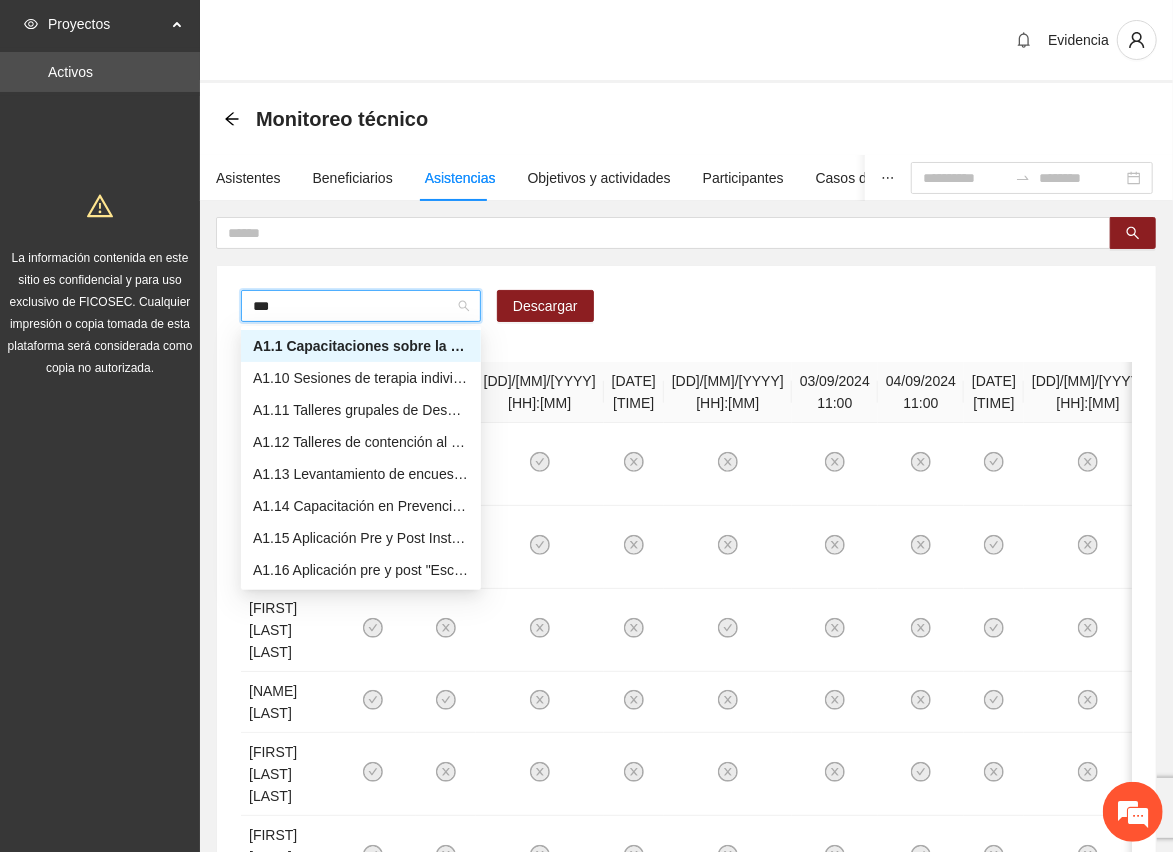 type on "********" 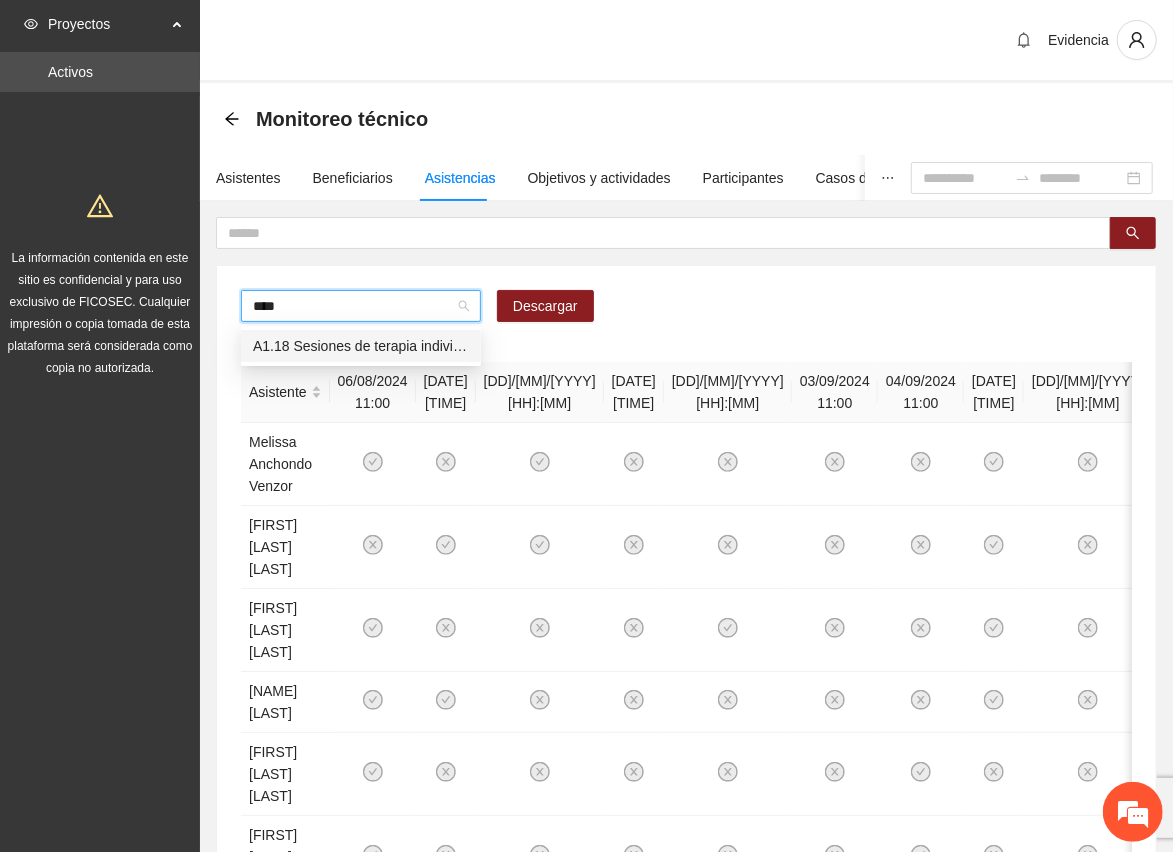 type 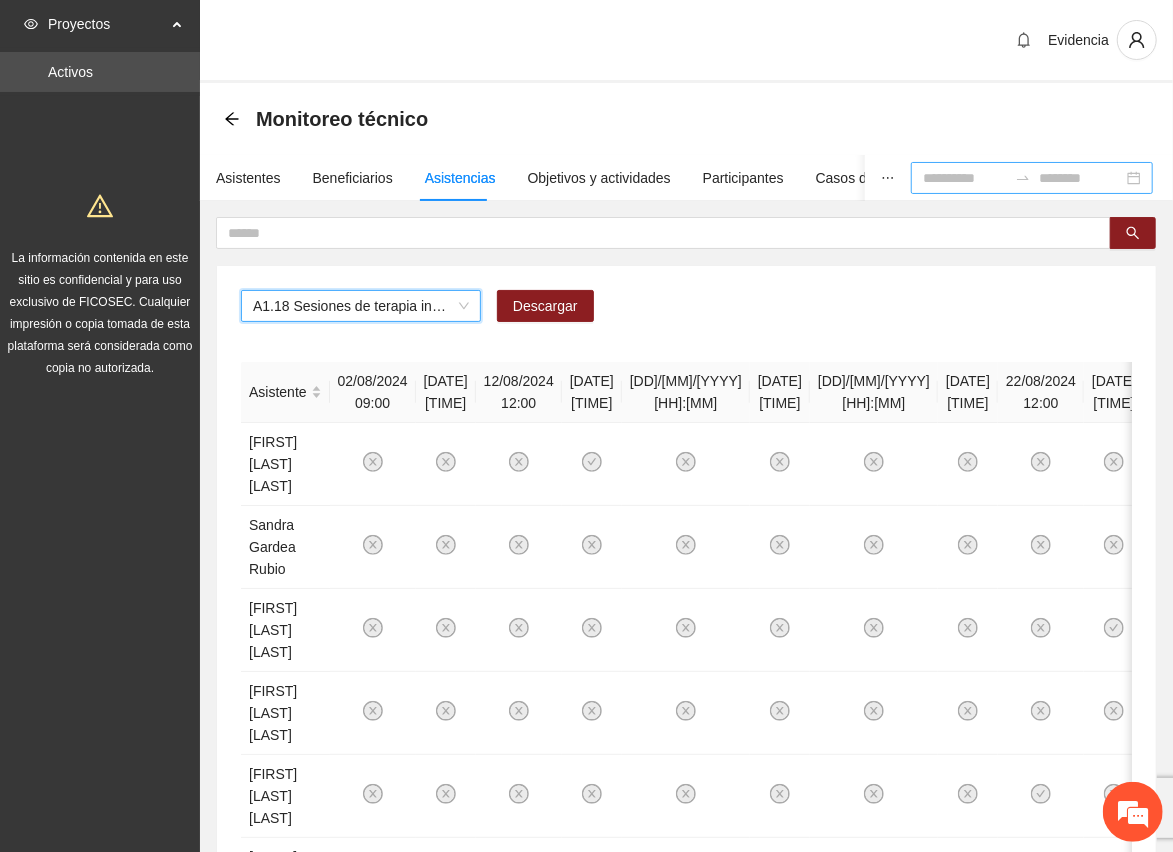 click at bounding box center (965, 178) 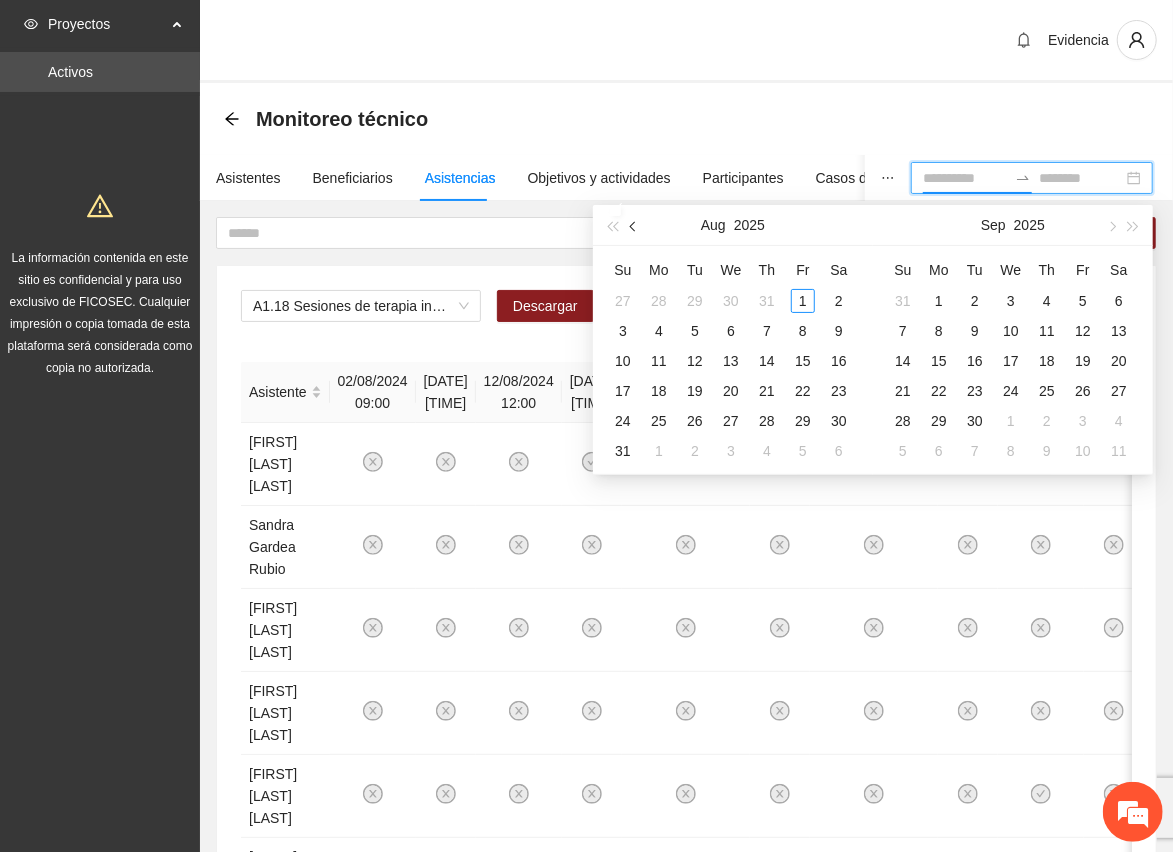 click at bounding box center [634, 225] 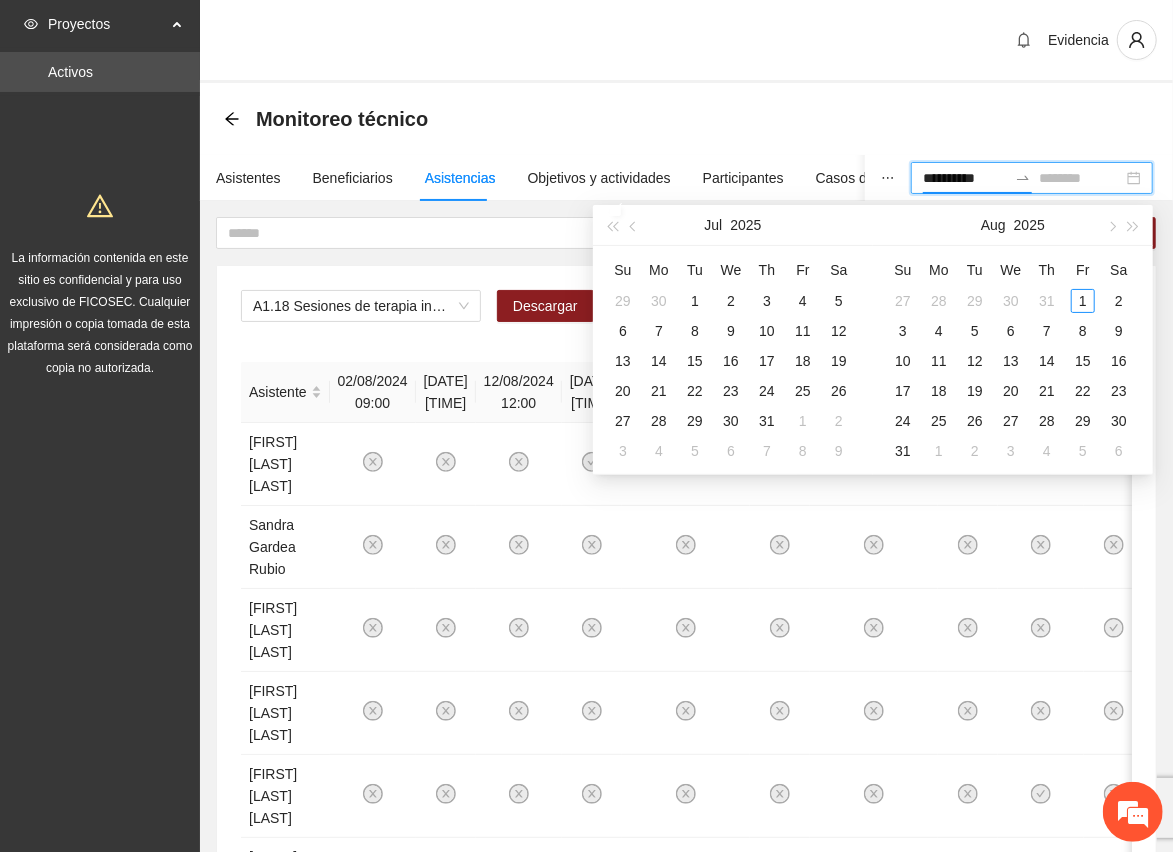 type on "**********" 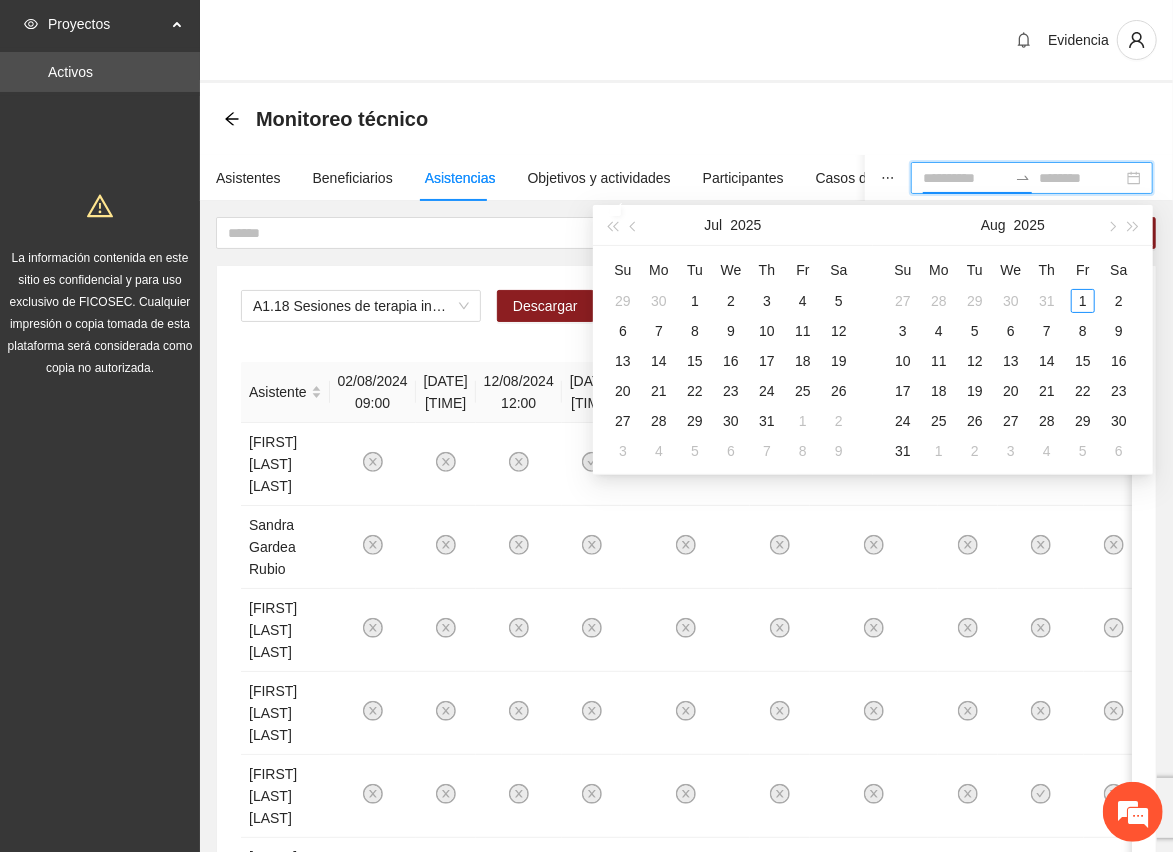 type on "**********" 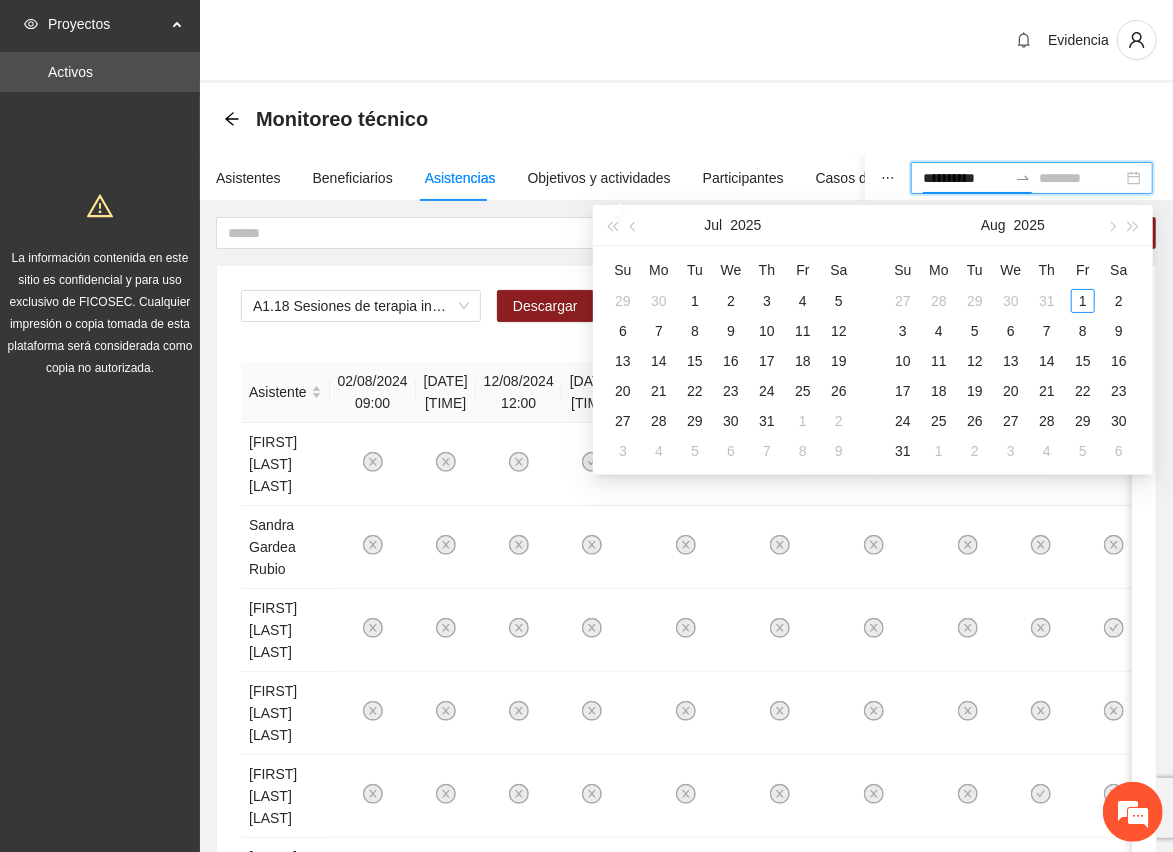 type on "**********" 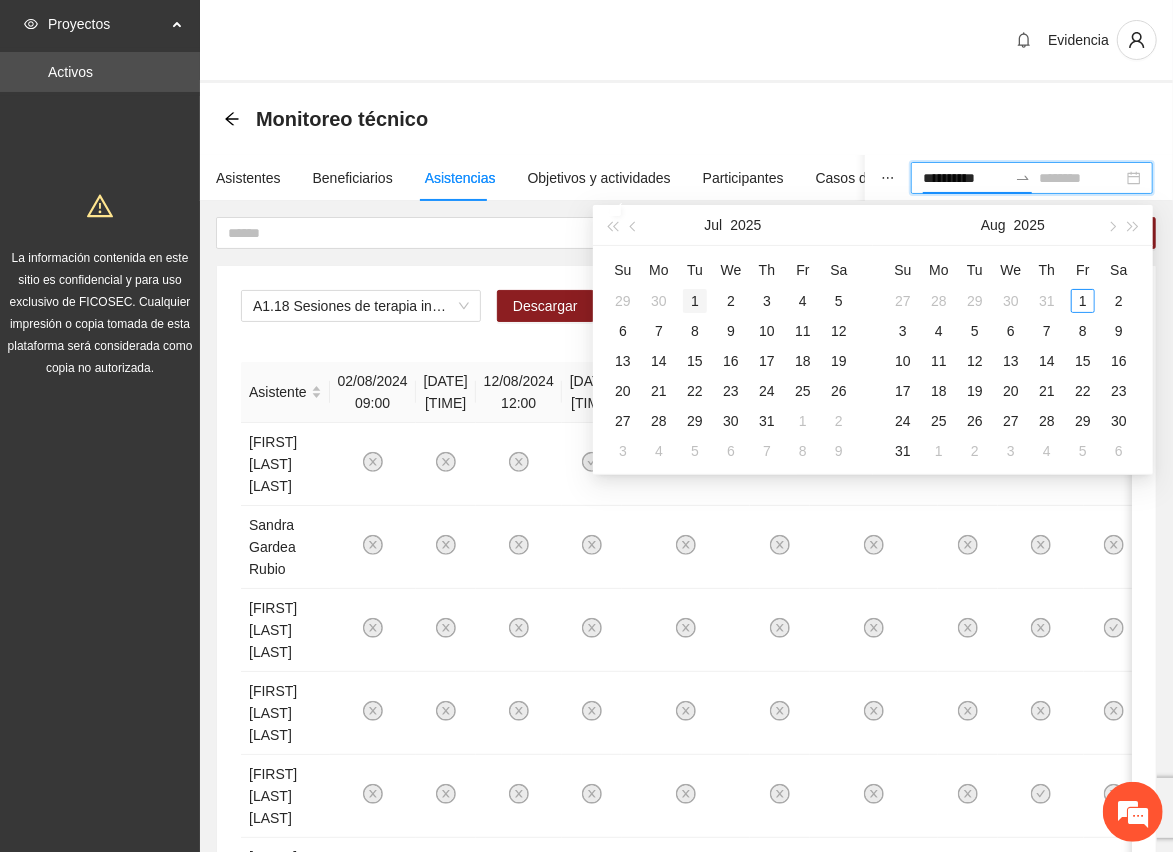 type on "**********" 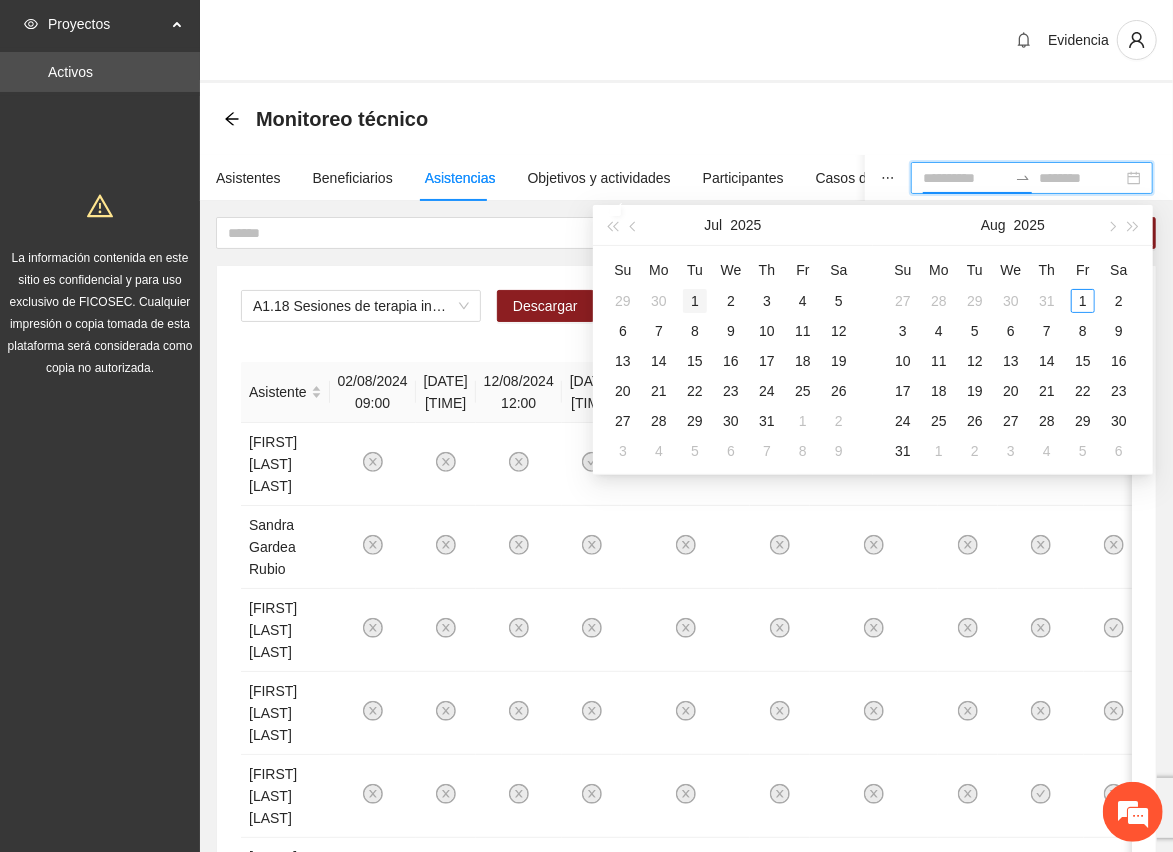 click on "1" at bounding box center (695, 301) 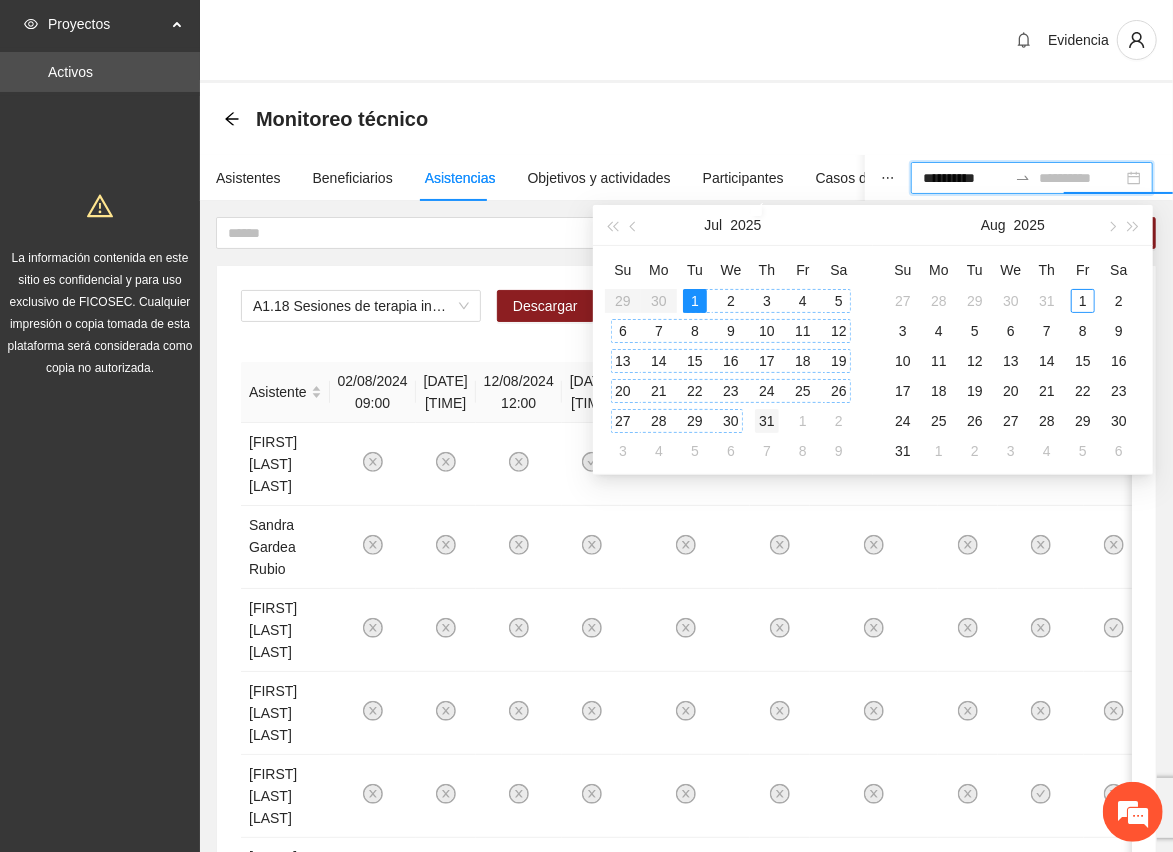 type on "**********" 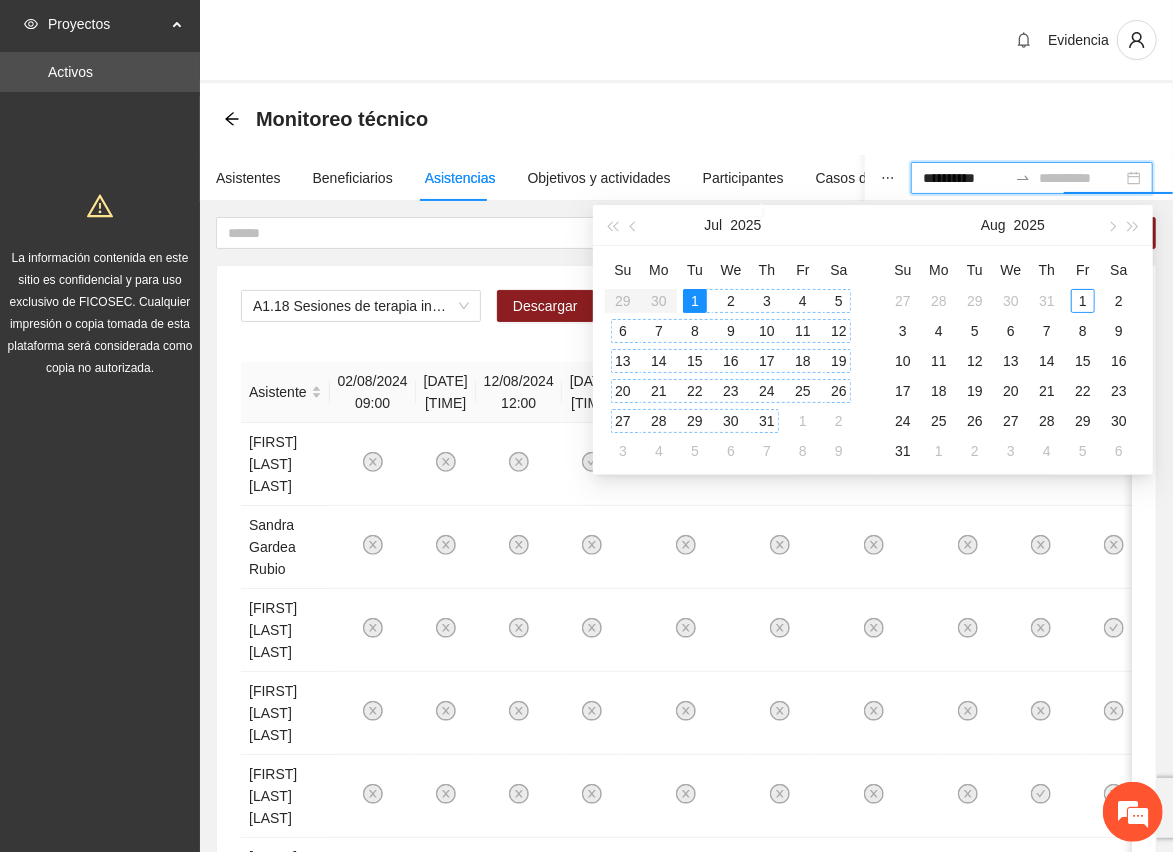 click on "31" at bounding box center (767, 421) 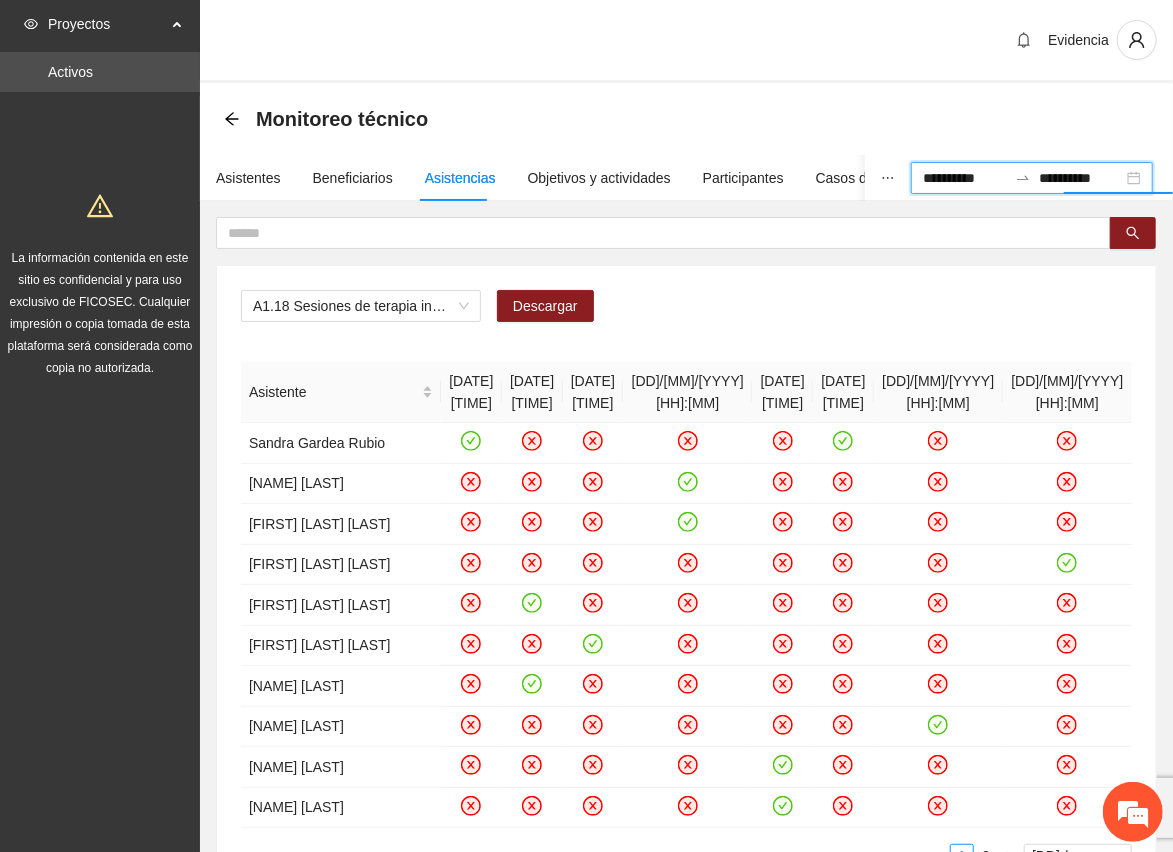 click on "Evidencia" at bounding box center (686, 41) 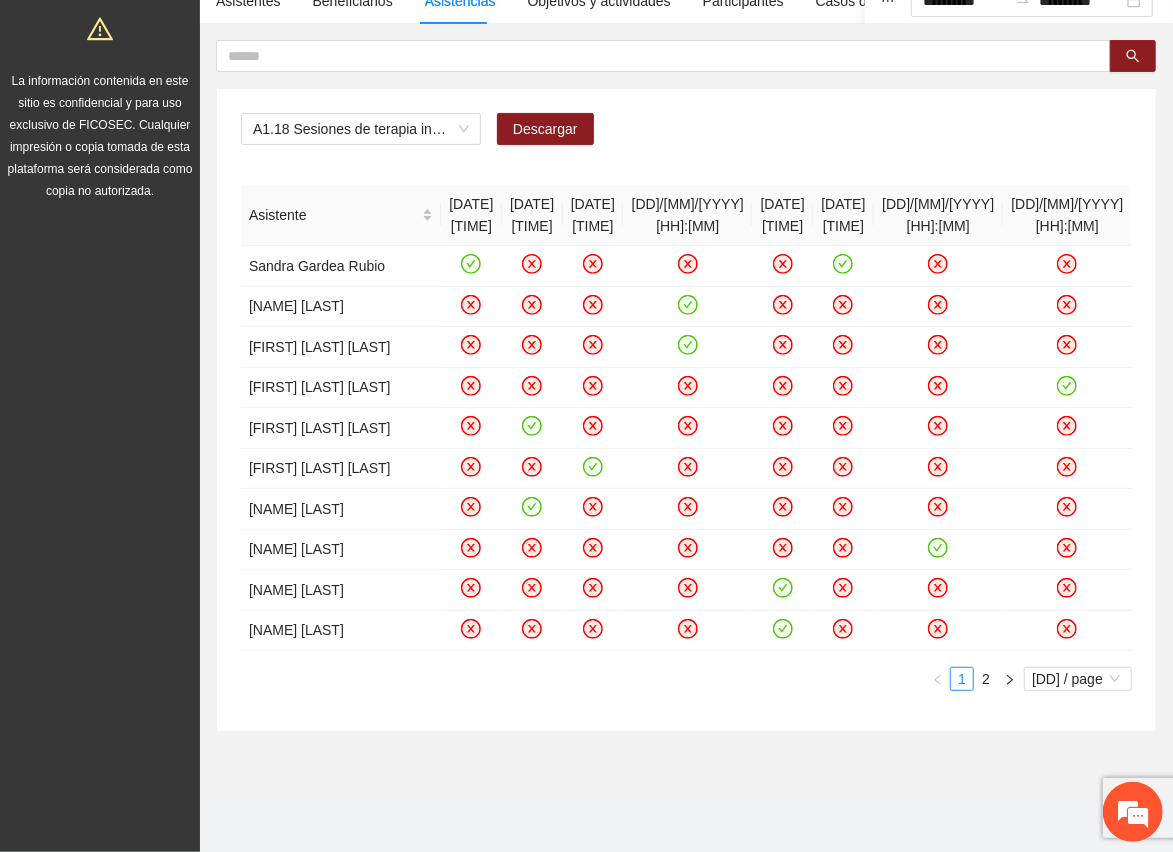 scroll, scrollTop: 305, scrollLeft: 0, axis: vertical 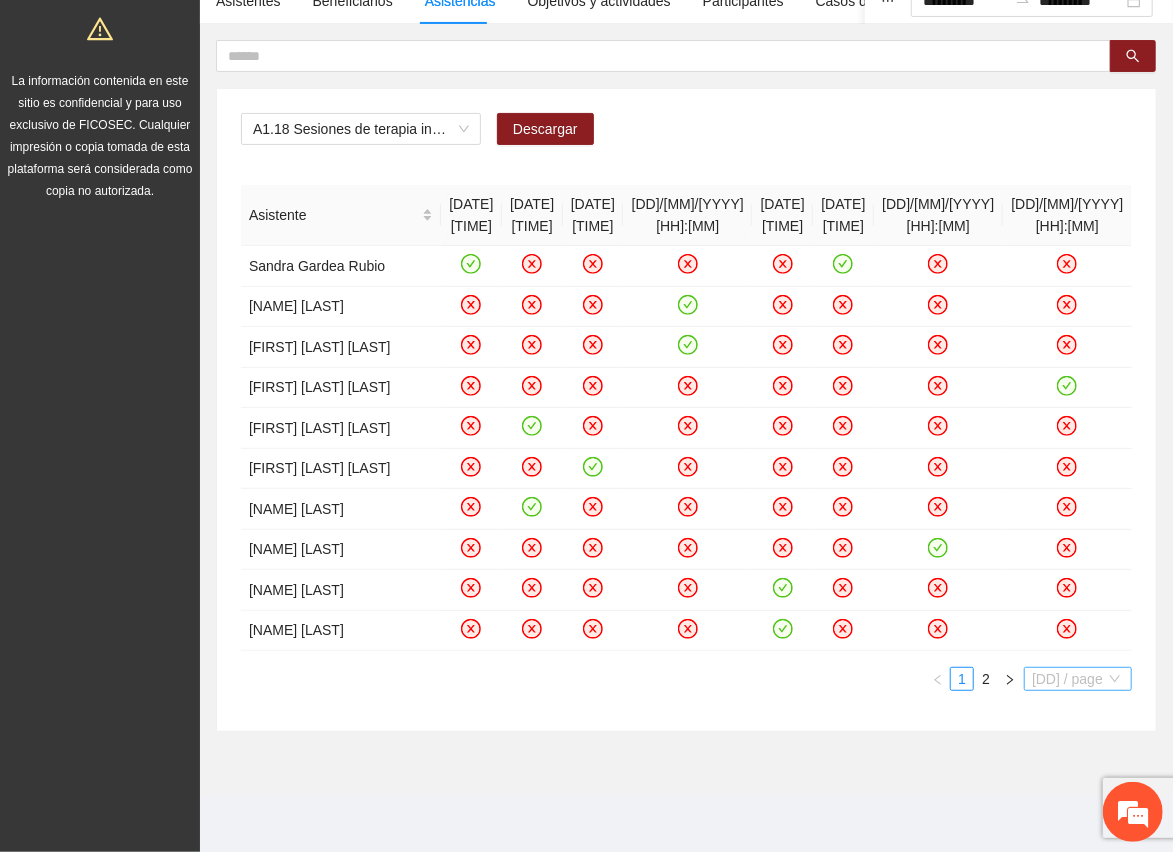 click on "[DD] / page" at bounding box center [1078, 679] 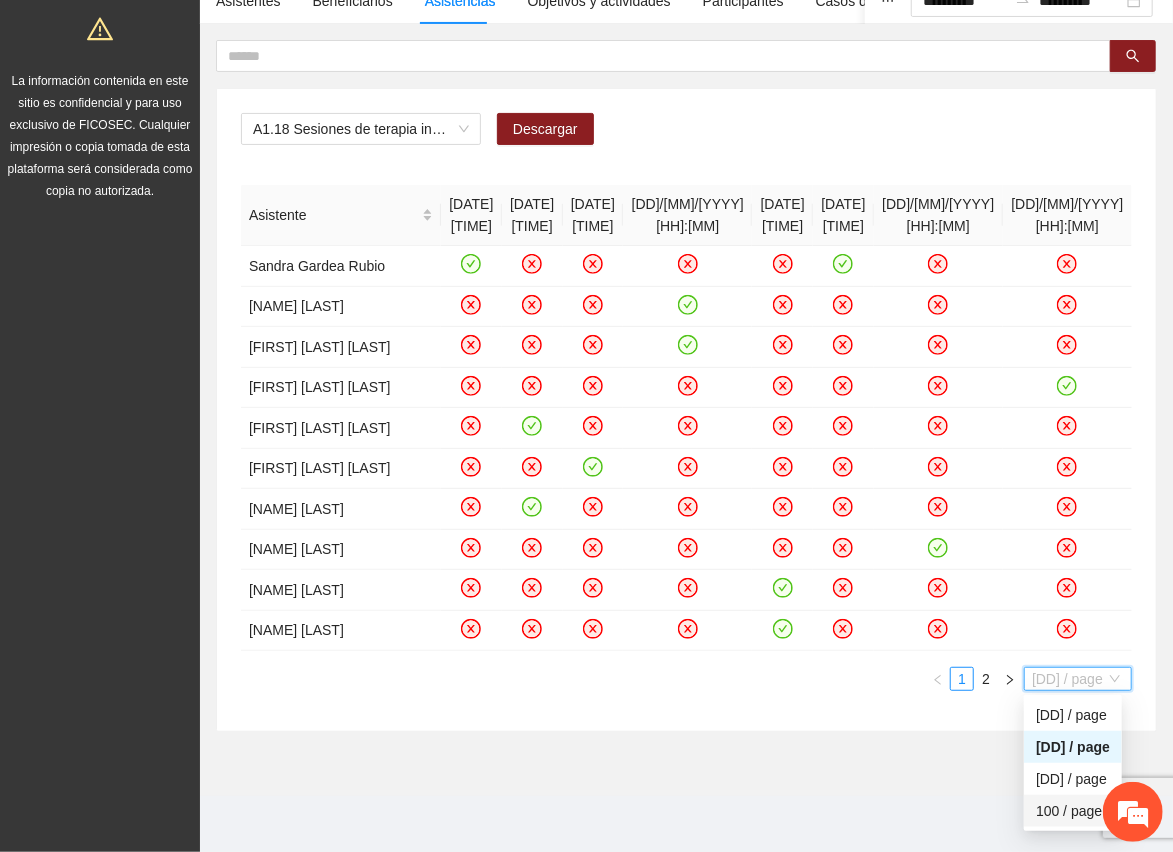 click on "100 / page" at bounding box center [1073, 811] 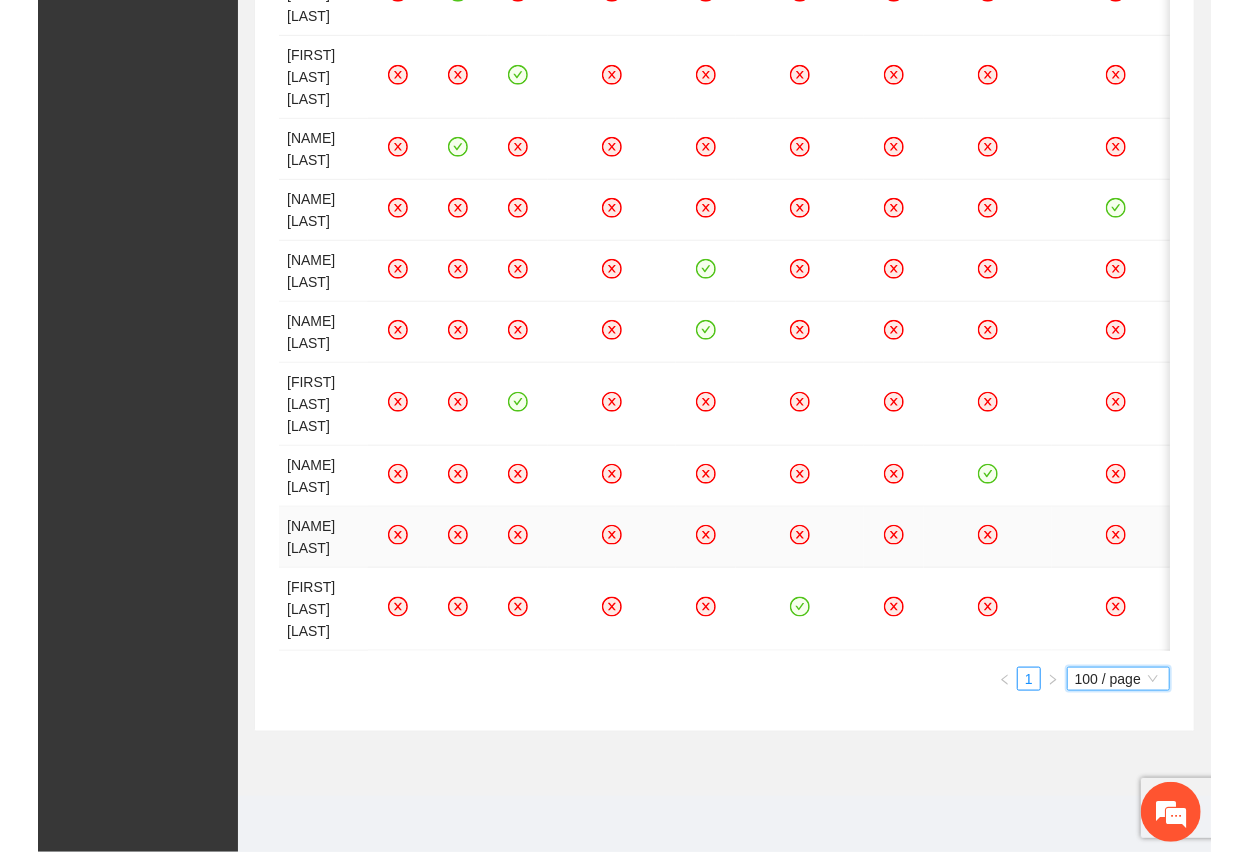 scroll, scrollTop: 1138, scrollLeft: 0, axis: vertical 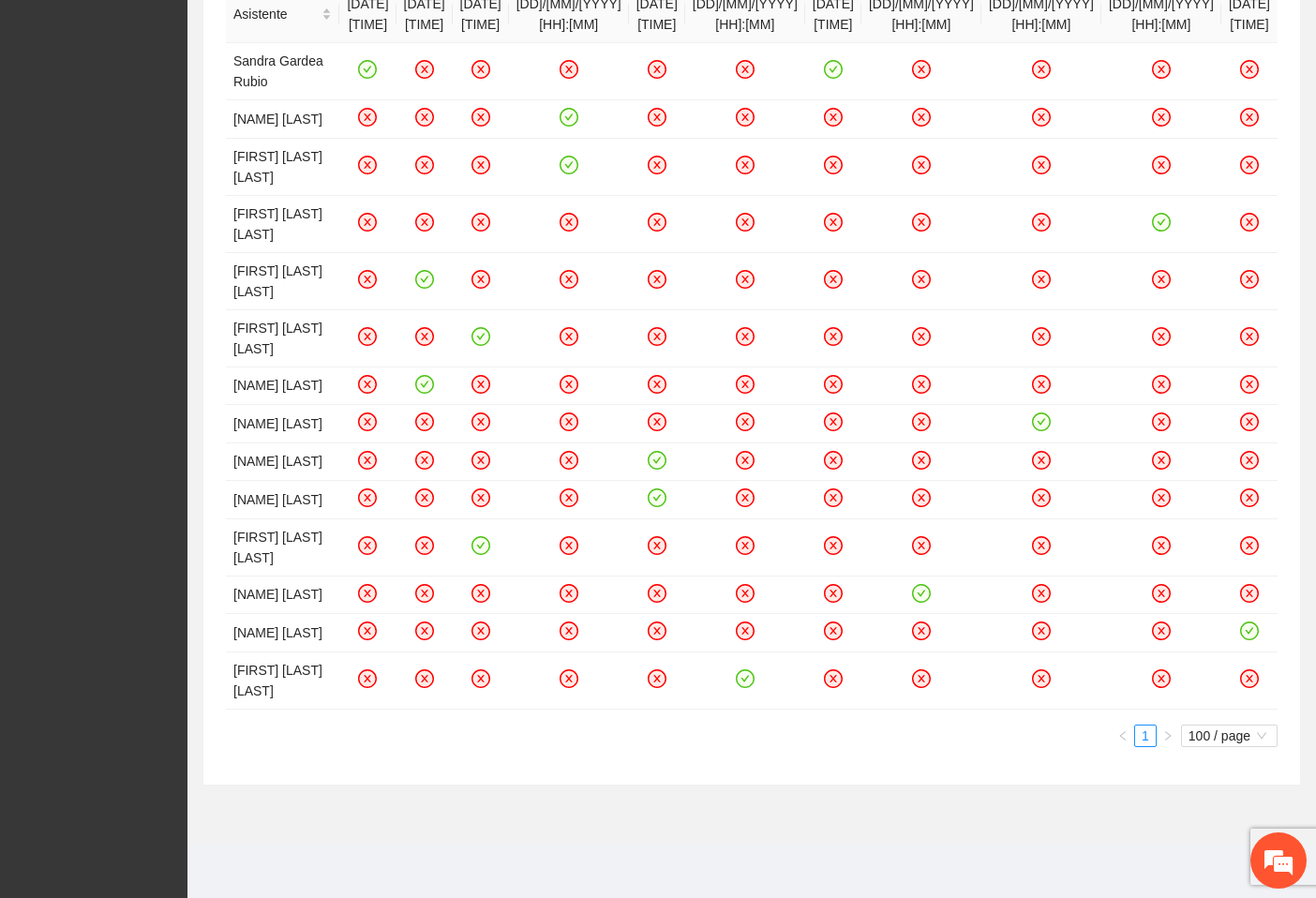 drag, startPoint x: 1177, startPoint y: 116, endPoint x: 520, endPoint y: 796, distance: 945.54164 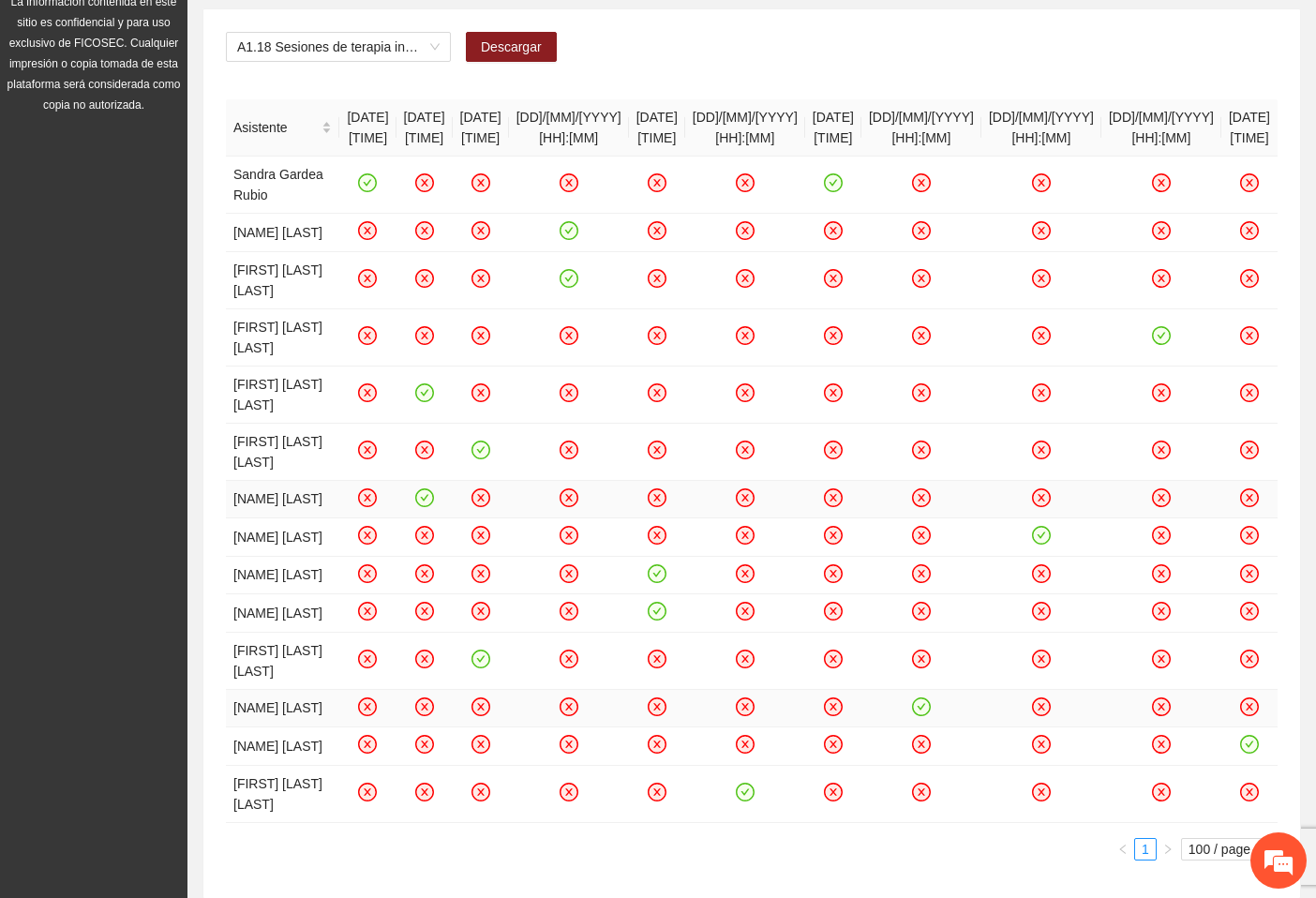 scroll, scrollTop: 214, scrollLeft: 0, axis: vertical 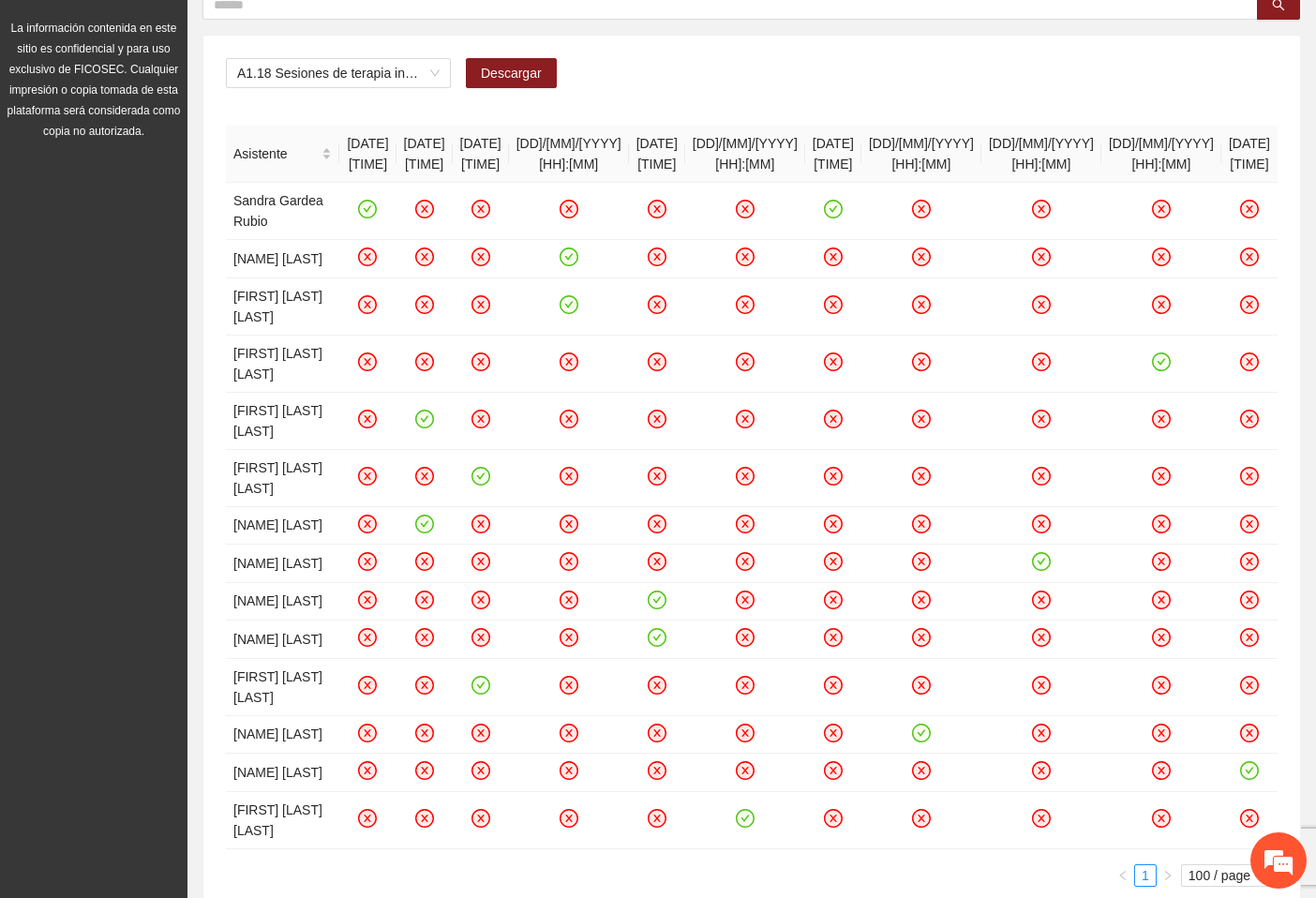 click on "A1.18 Sesiones de terapia individual con enfoque de género y prevención de la violencia a mentoras/promotoras en Riberas de Sacramento
Descargar Asistente [DD]/[MM]/[YYYY] [HH]:[MM] [DD]/[MM]/[YYYY] [HH]:[MM] [DD]/[MM]/[YYYY] [HH]:[MM] [DD]/[MM]/[YYYY] [HH]:[MM] [DD]/[MM]/[YYYY] [HH]:[MM] [DD]/[MM]/[YYYY] [HH]:[MM] [DD]/[MM]/[YYYY] [HH]:[MM] [DD]/[MM]/[YYYY] [HH]:[MM] [DD]/[MM]/[YYYY] [HH]:[MM] [DD]/[MM]/[YYYY] [HH]:[MM] [DD]/[MM]/[YYYY] [HH]:[MM] [DD]/[MM]/[YYYY] [HH]:[MM]                         [FIRST] [LAST]  [FIRST] [LAST] [FIRST] [LAST] [FIRST] [LAST] [FIRST] [LAST]  [FIRST] [LAST] [FIRST] [LAST] [FIRST] [LAST] [FIRST] [LAST]  [FIRST] [LAST] [FIRST] [LAST] [FIRST] [LAST] [FIRST] [LAST]  [DD] / page [DD] / page [DD] / page [DD] / page" at bounding box center [752, 480] 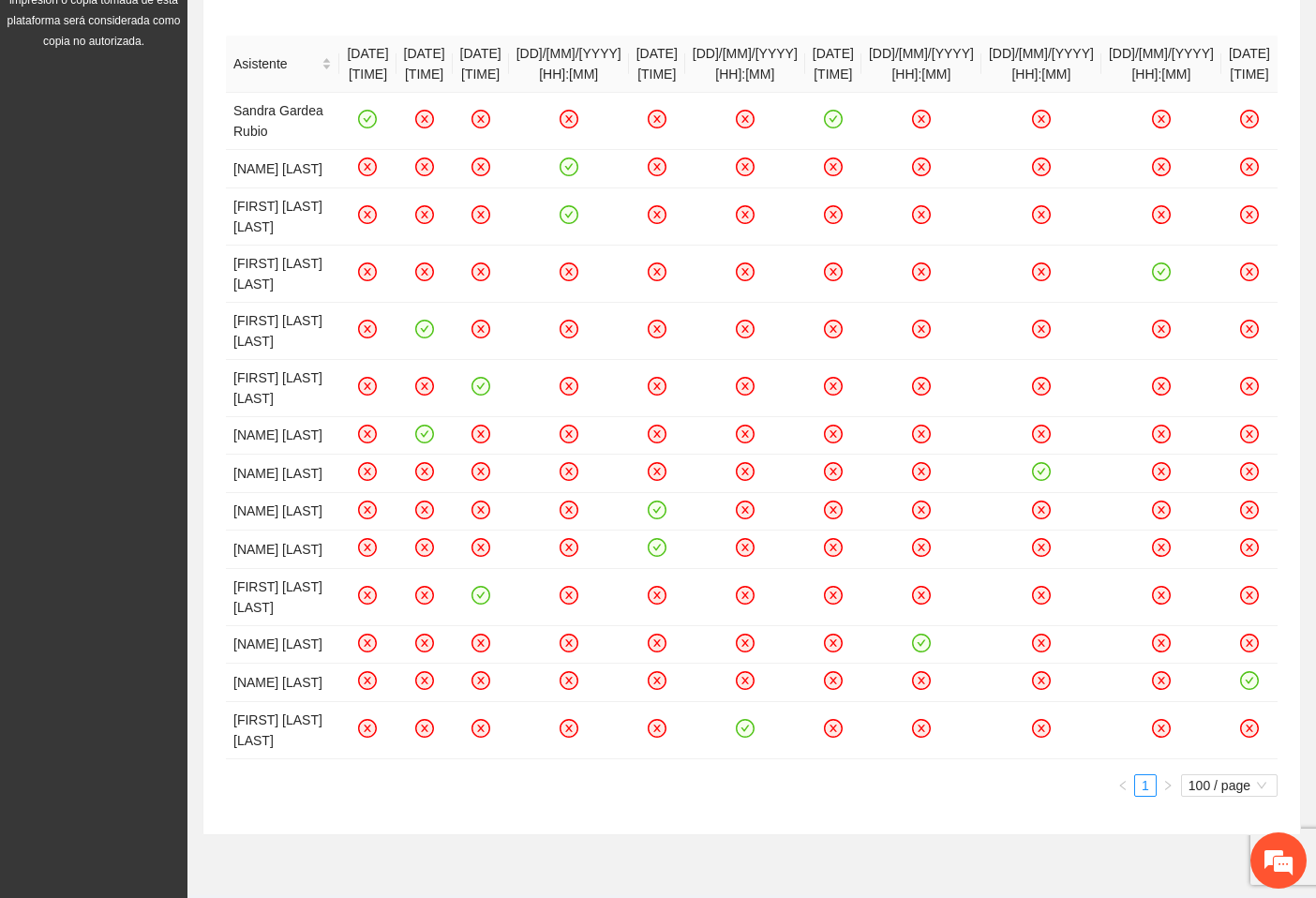 scroll, scrollTop: 354, scrollLeft: 0, axis: vertical 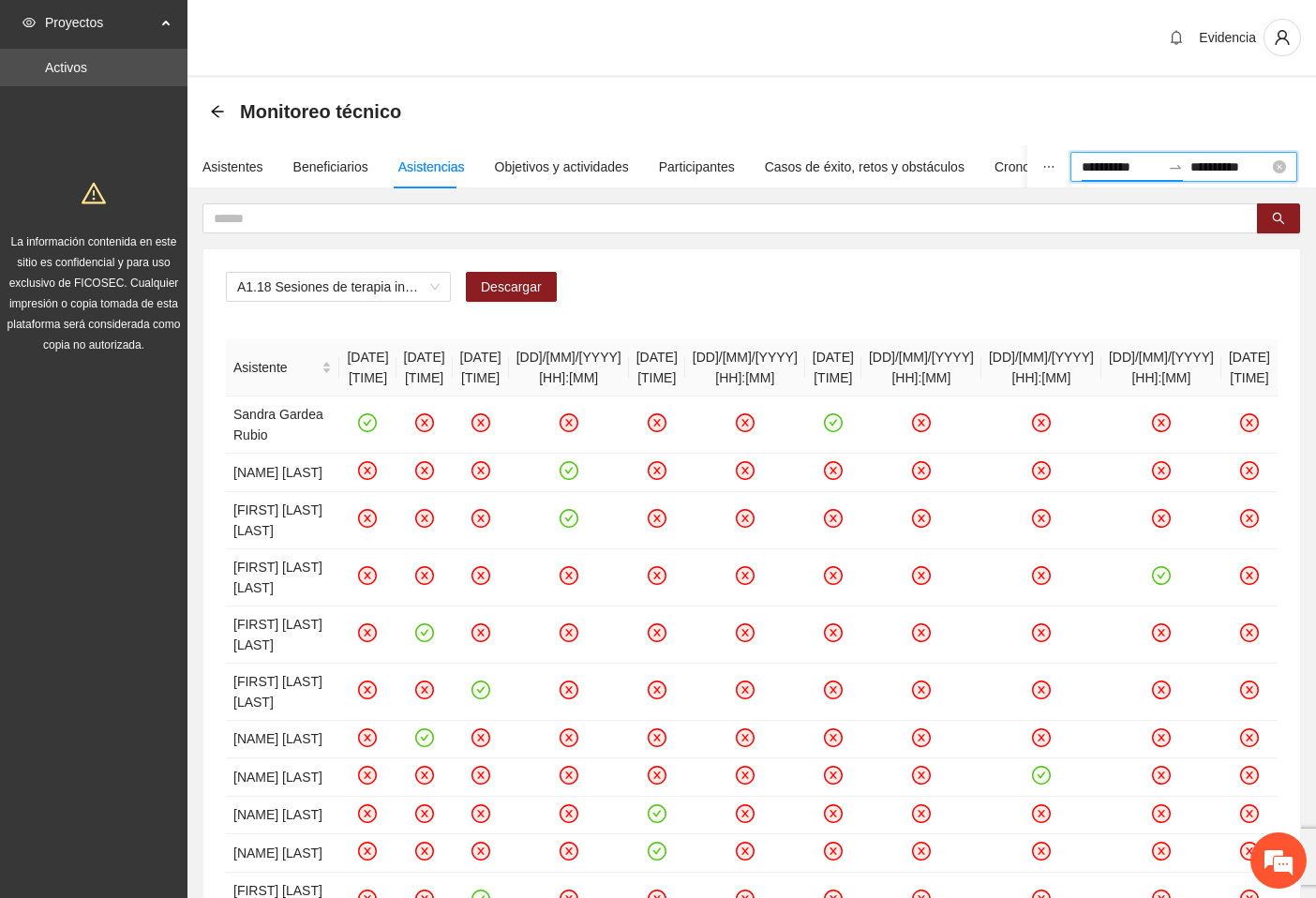 click on "**********" at bounding box center [1121, 167] 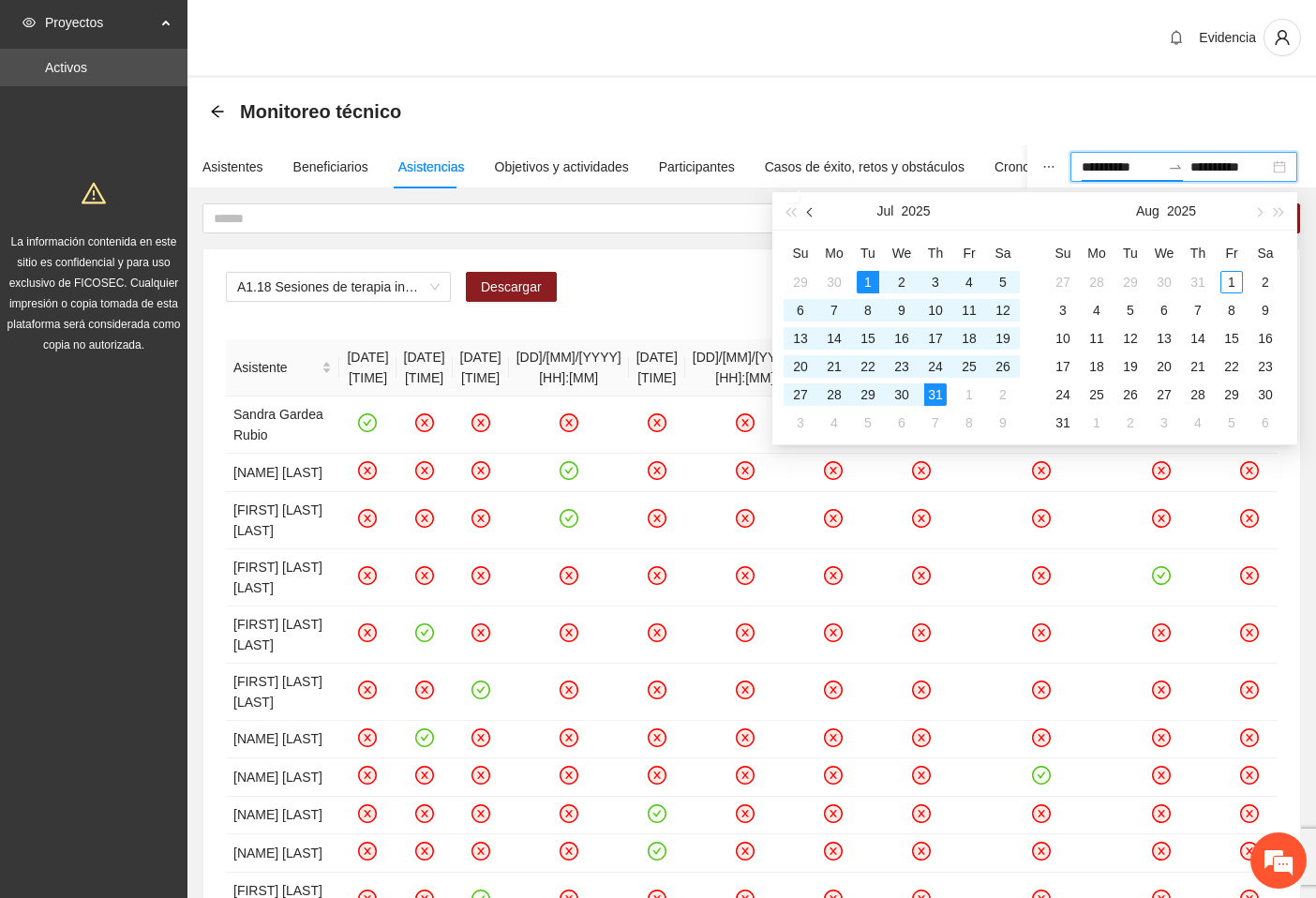 click at bounding box center [811, 211] 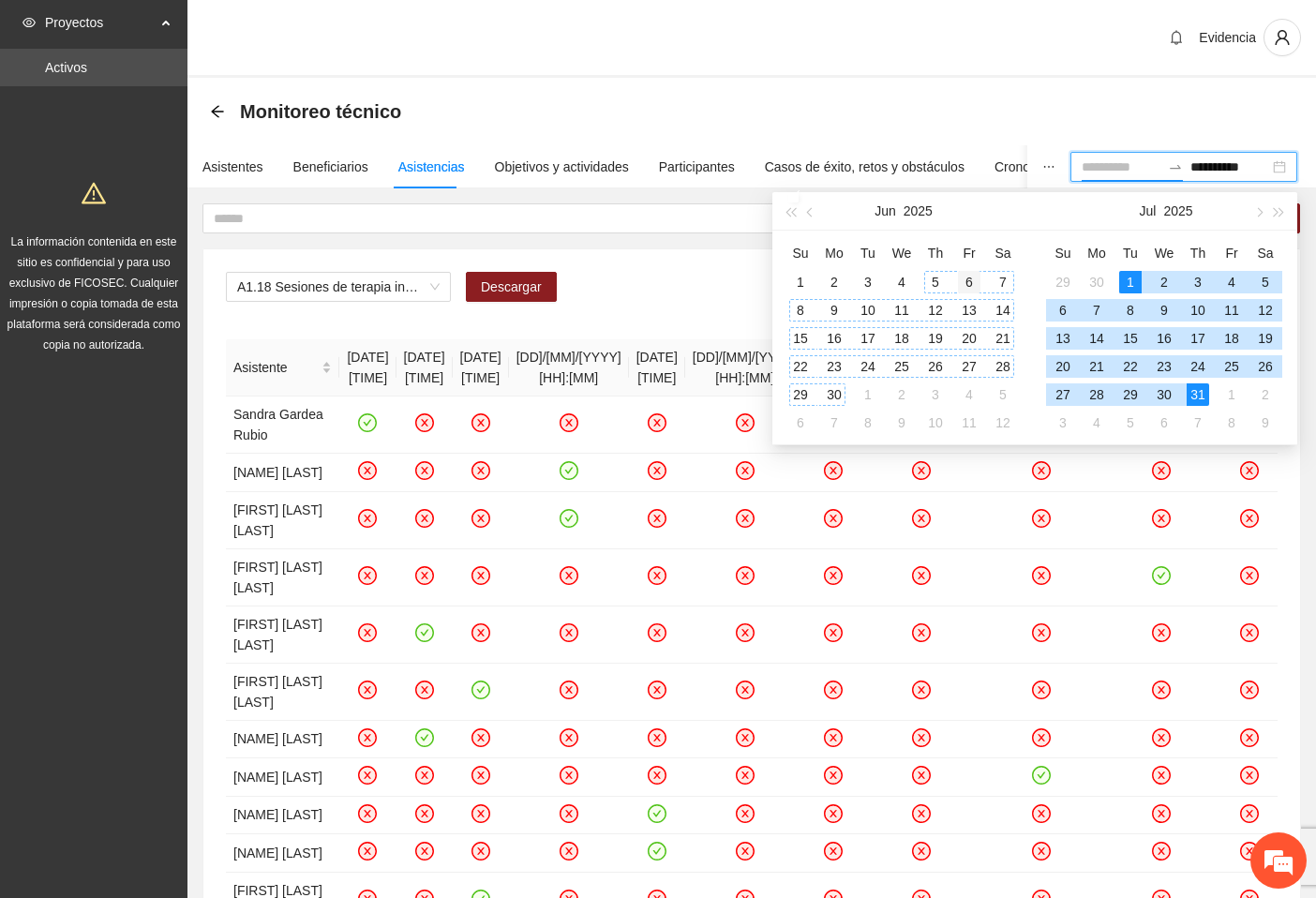 type on "**********" 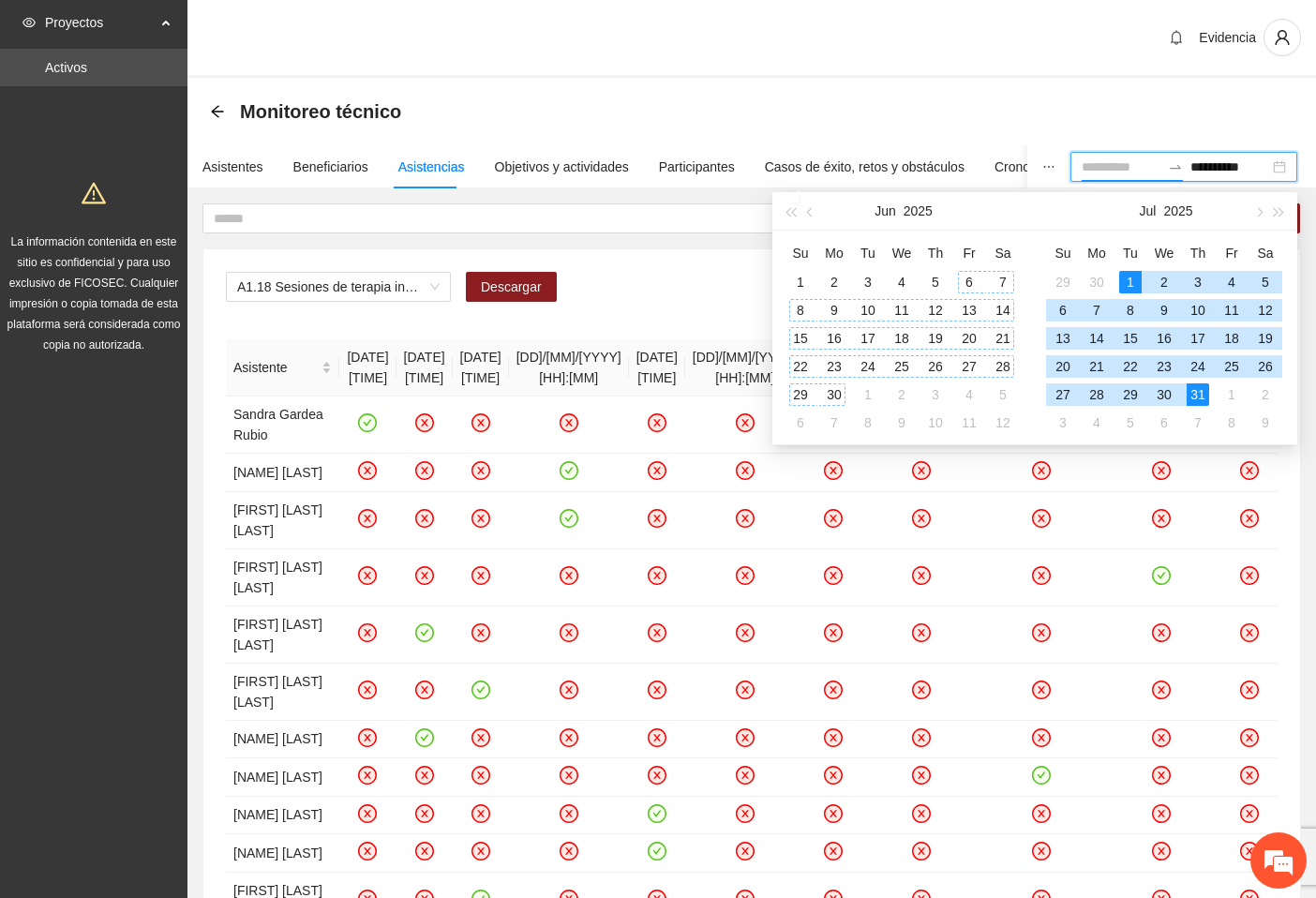 click on "6" at bounding box center (969, 282) 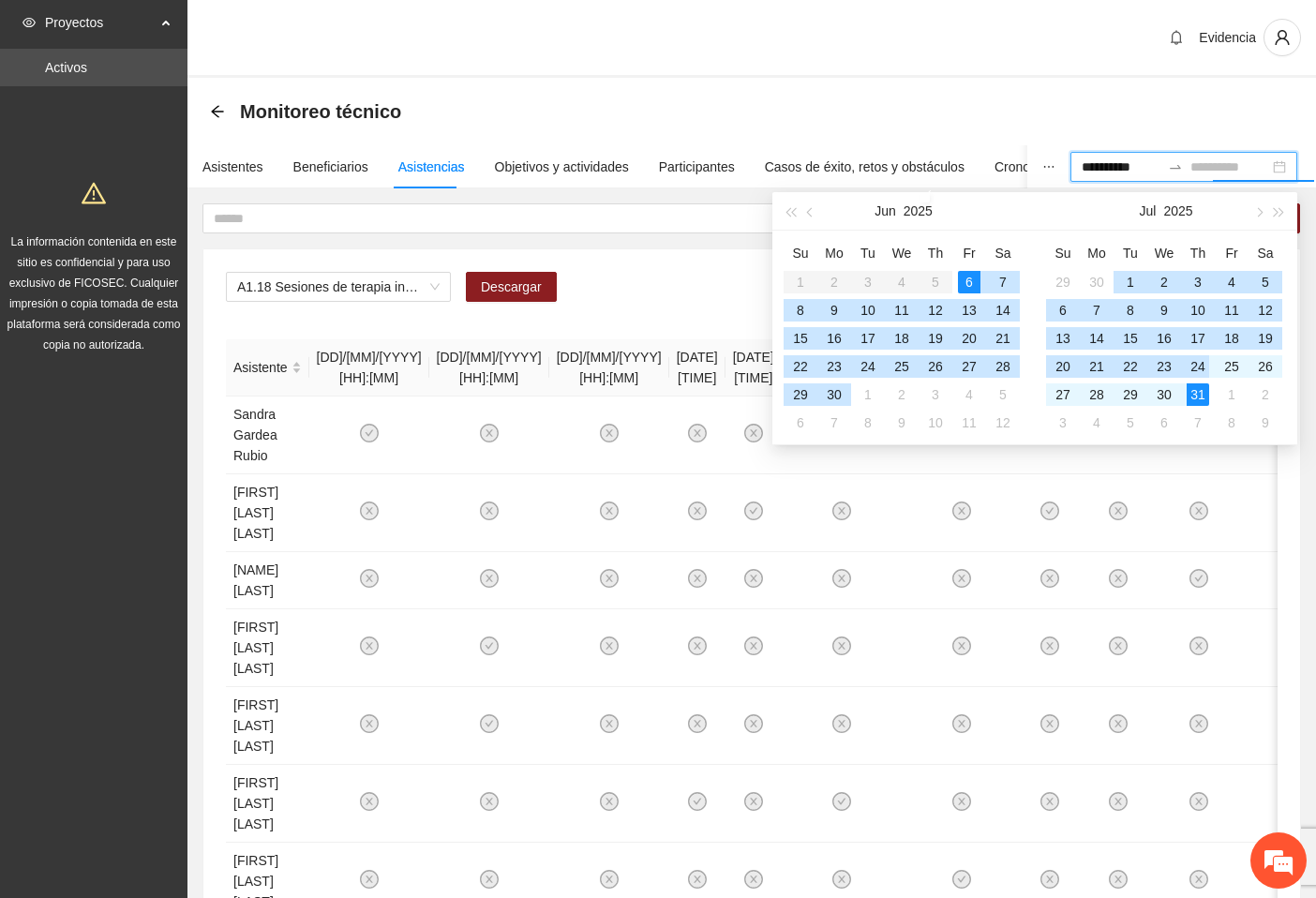 type on "**********" 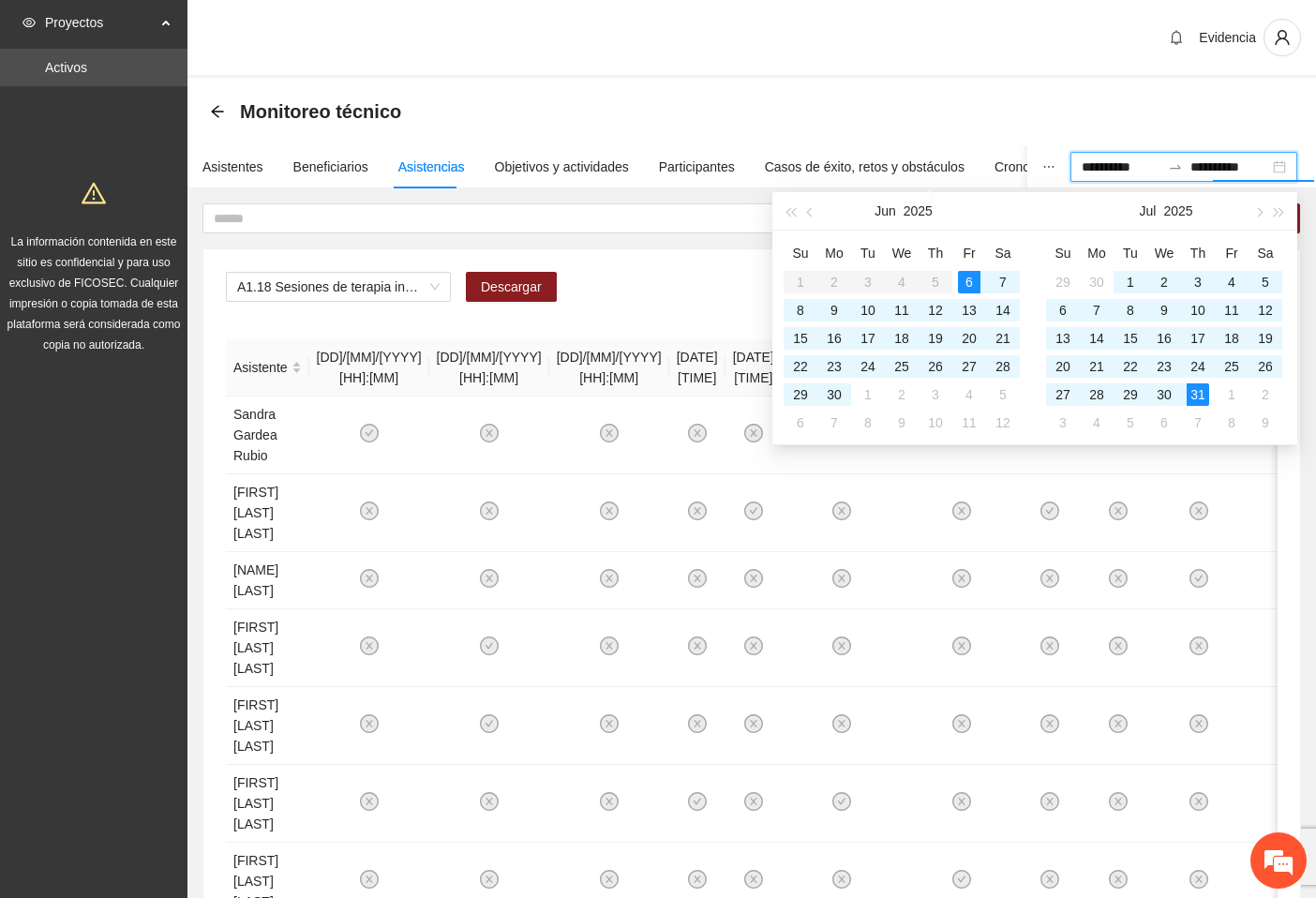 click on "Monitoreo técnico" at bounding box center [752, 112] 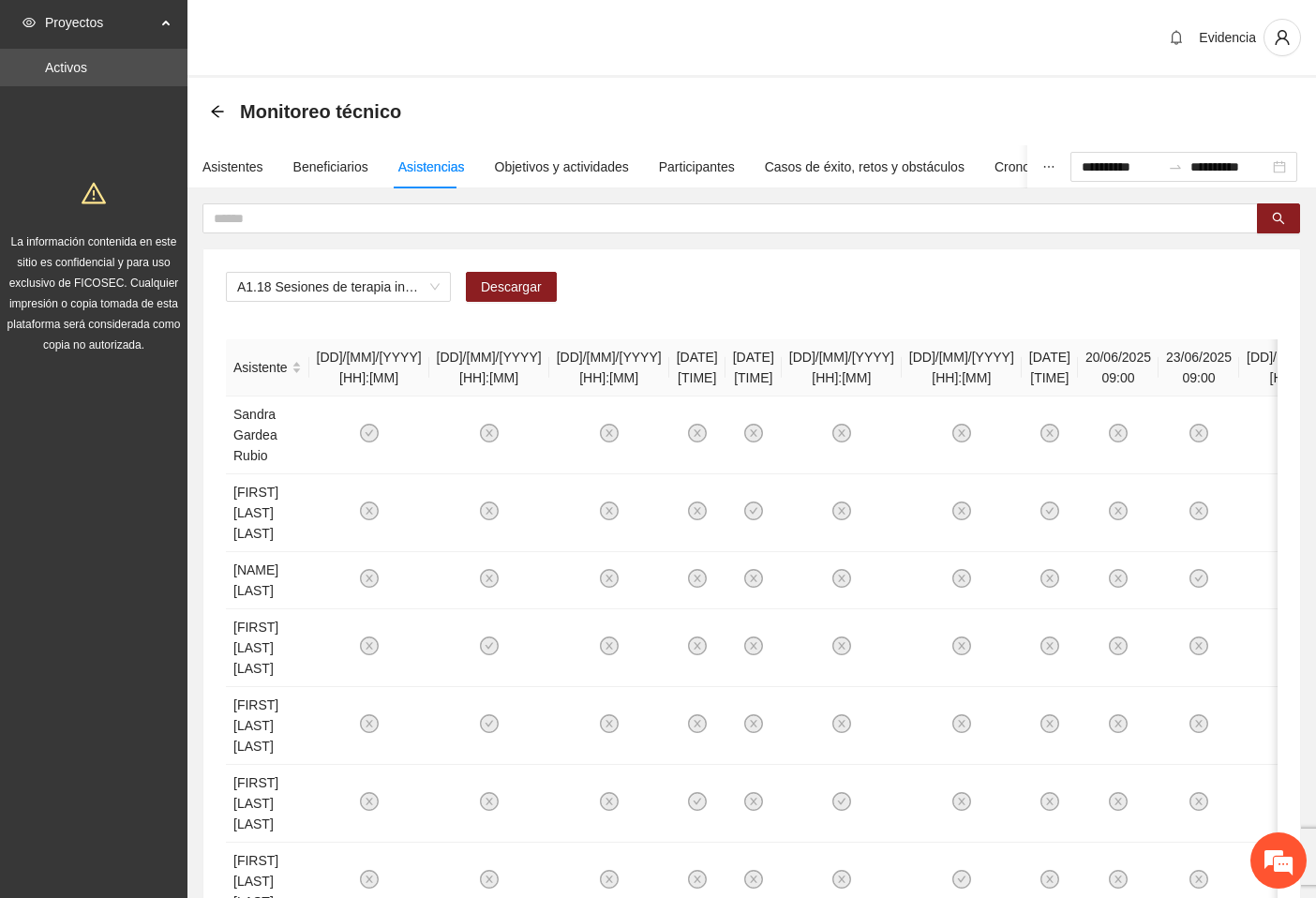 click on "A1.18 Sesiones de terapia individual con enfoque de género y prevención de la violencia a mentoras/promotoras en [CITY]" at bounding box center [752, 294] 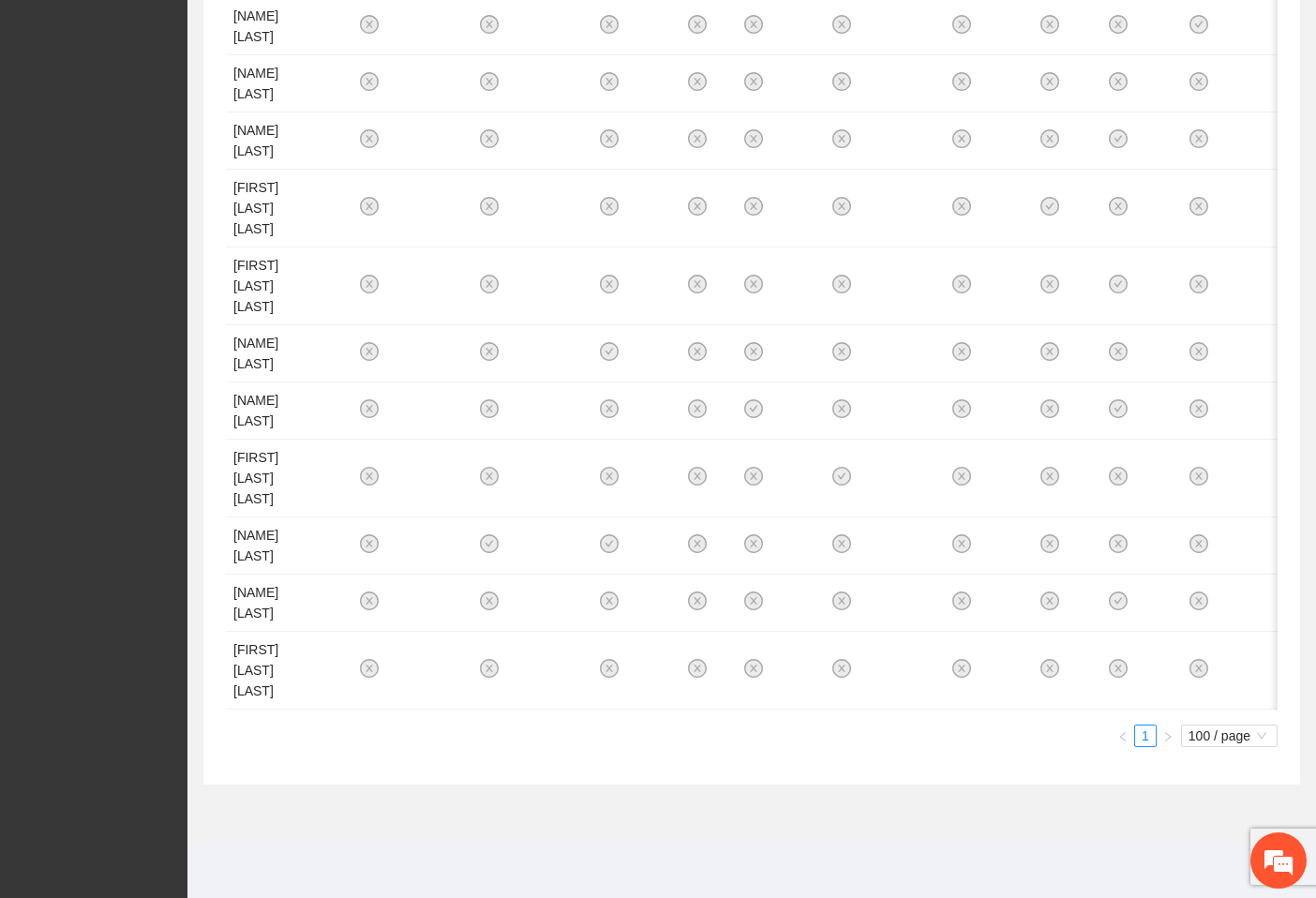 scroll, scrollTop: 1306, scrollLeft: 0, axis: vertical 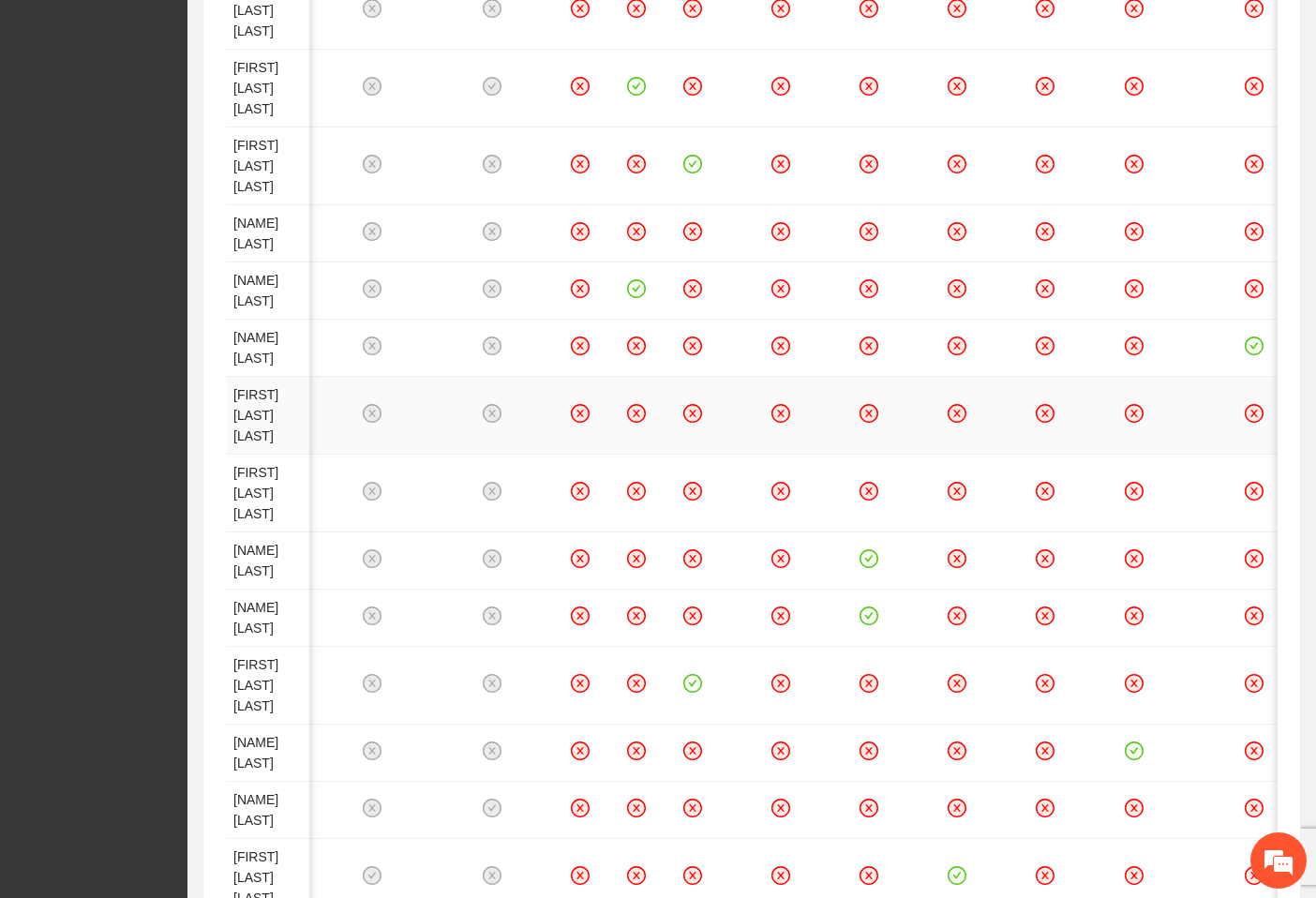 click 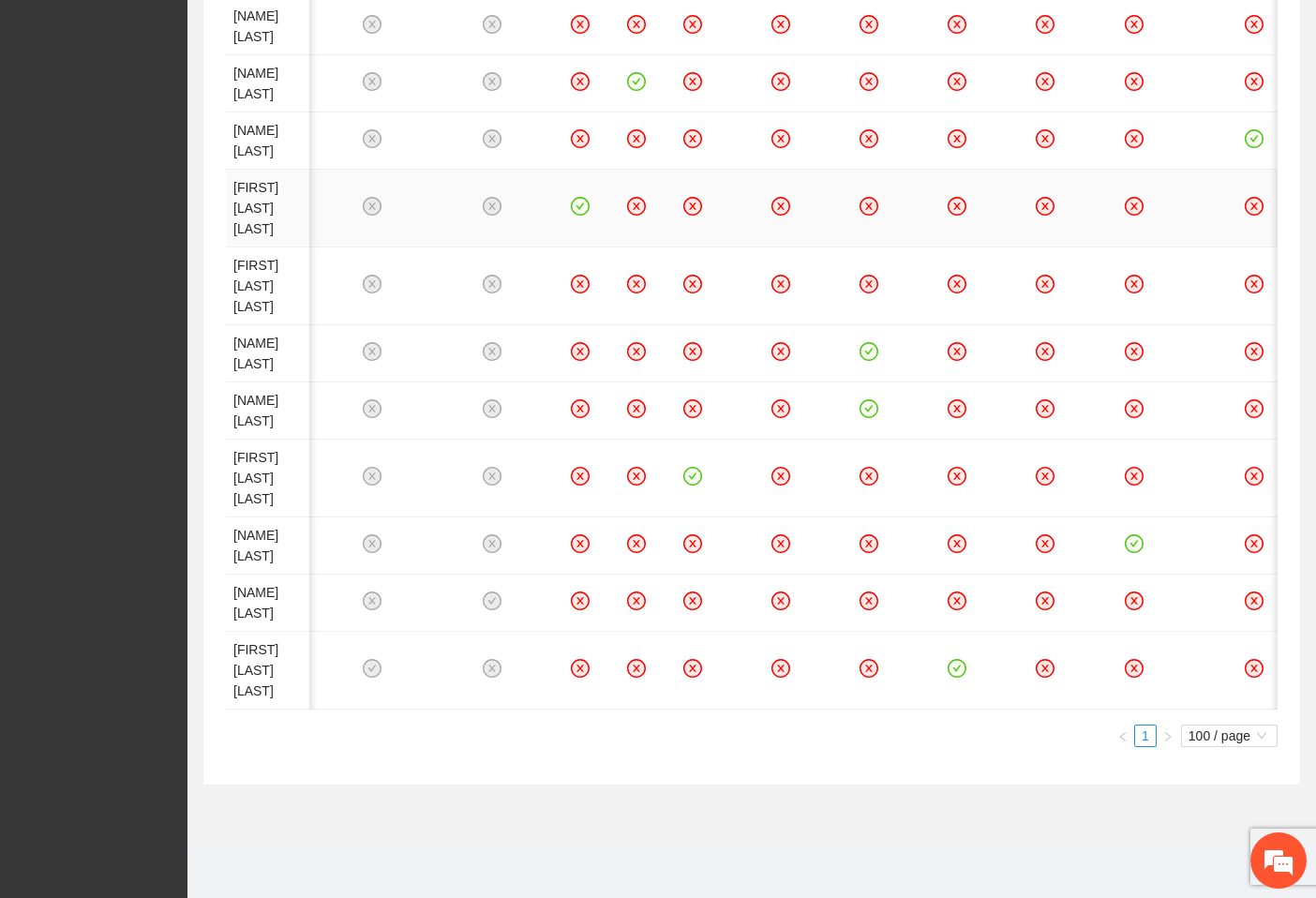 scroll, scrollTop: 1306, scrollLeft: 0, axis: vertical 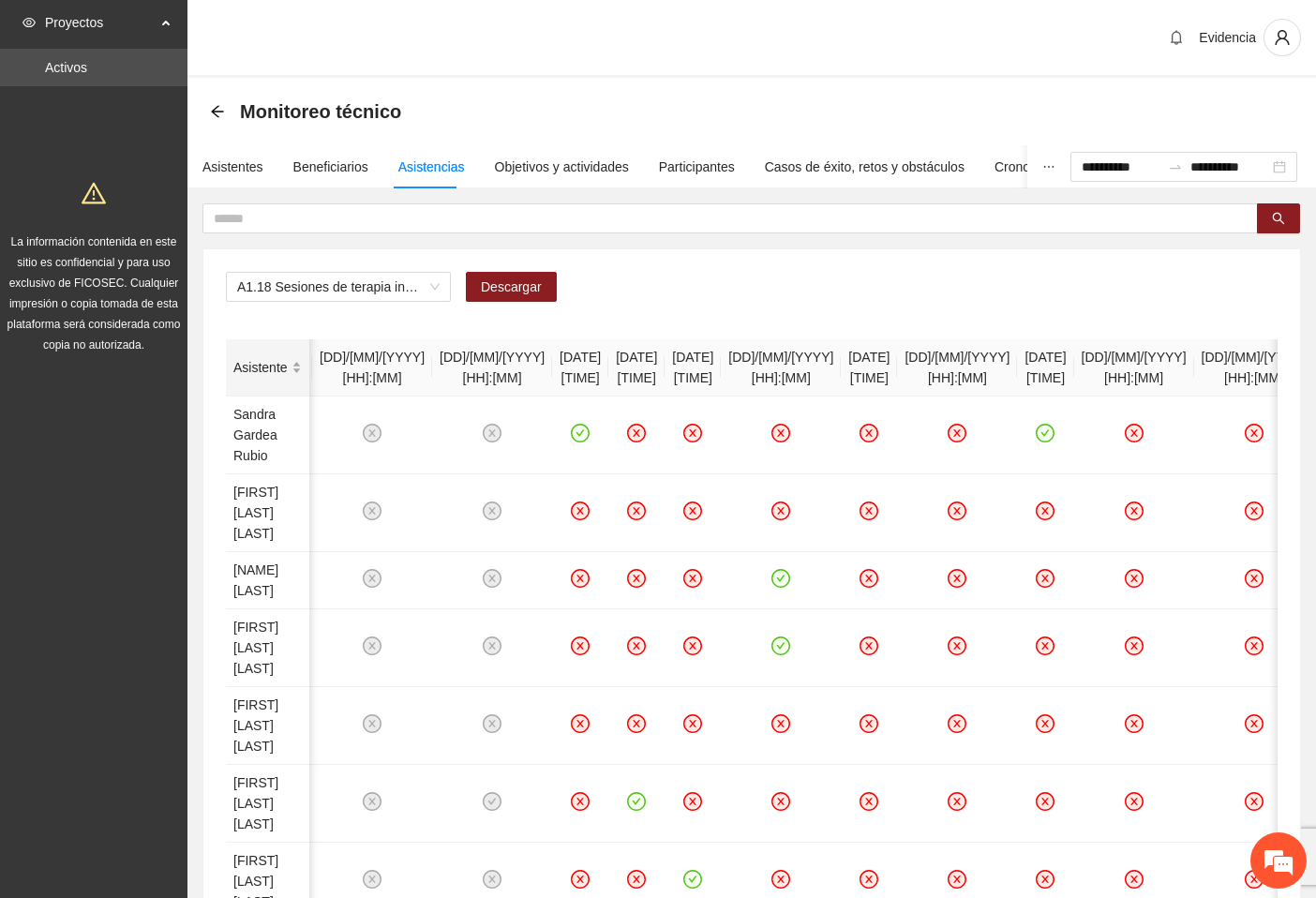 click on "Asistente" at bounding box center (267, 367) 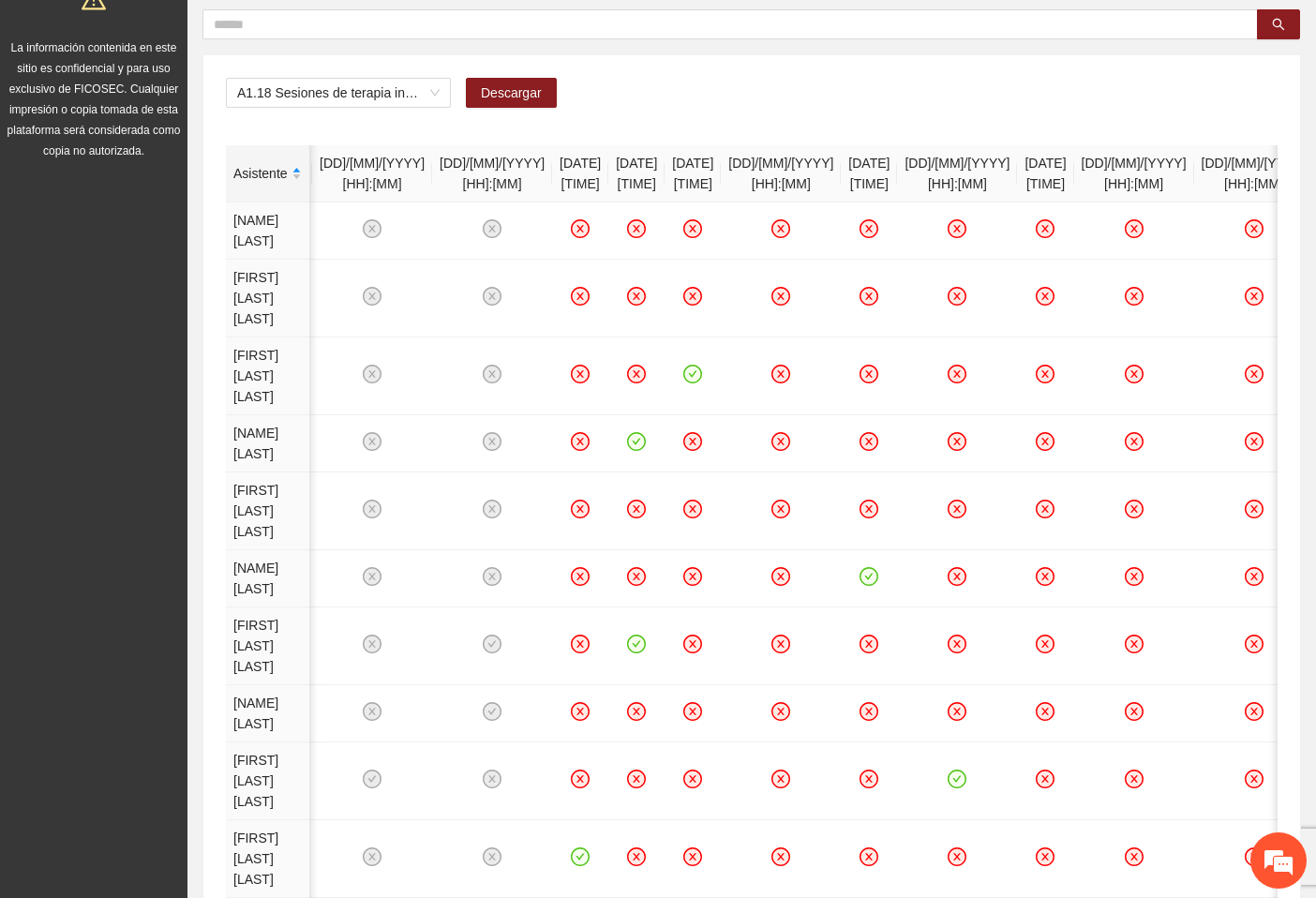 scroll, scrollTop: 189, scrollLeft: 0, axis: vertical 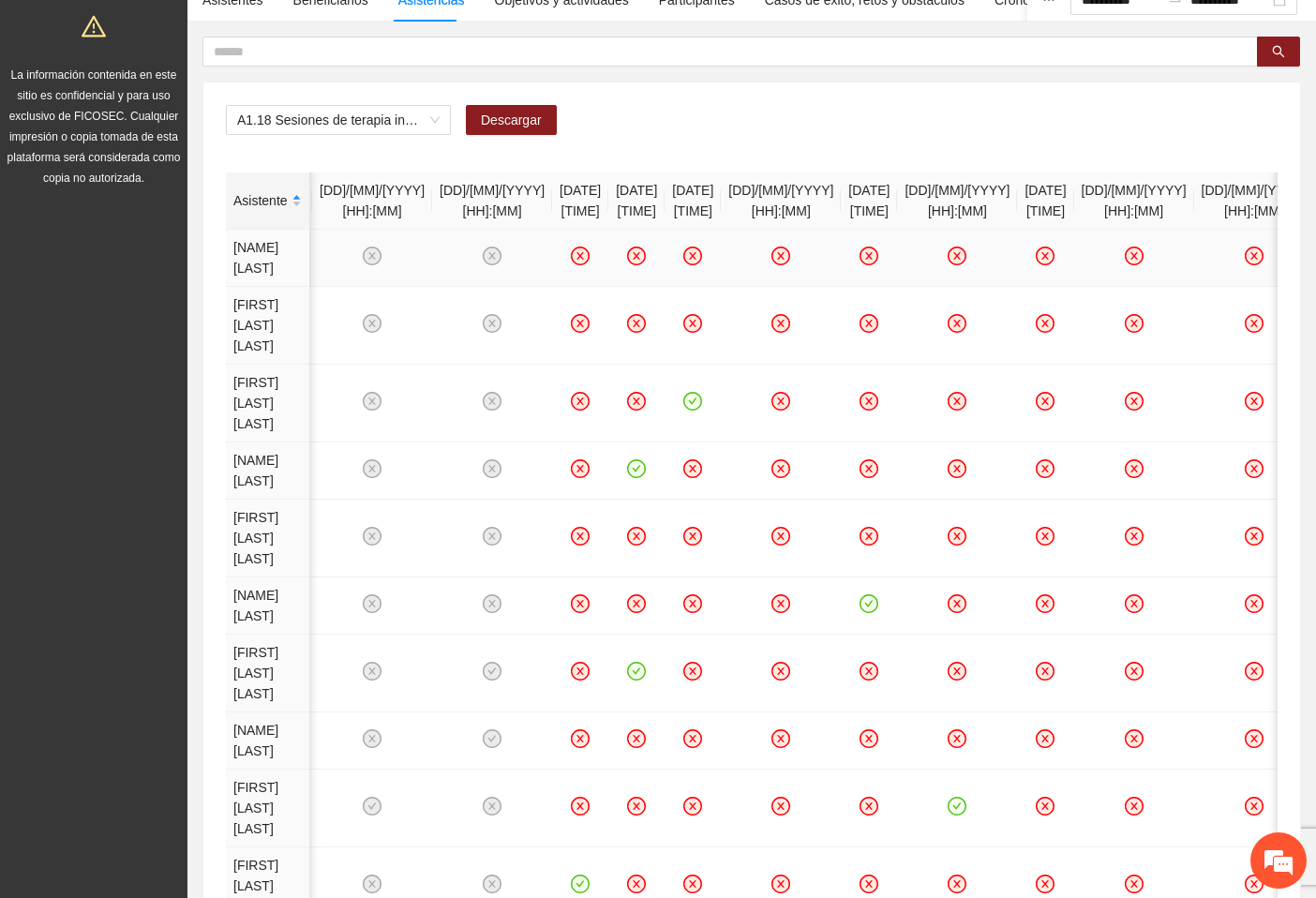 click 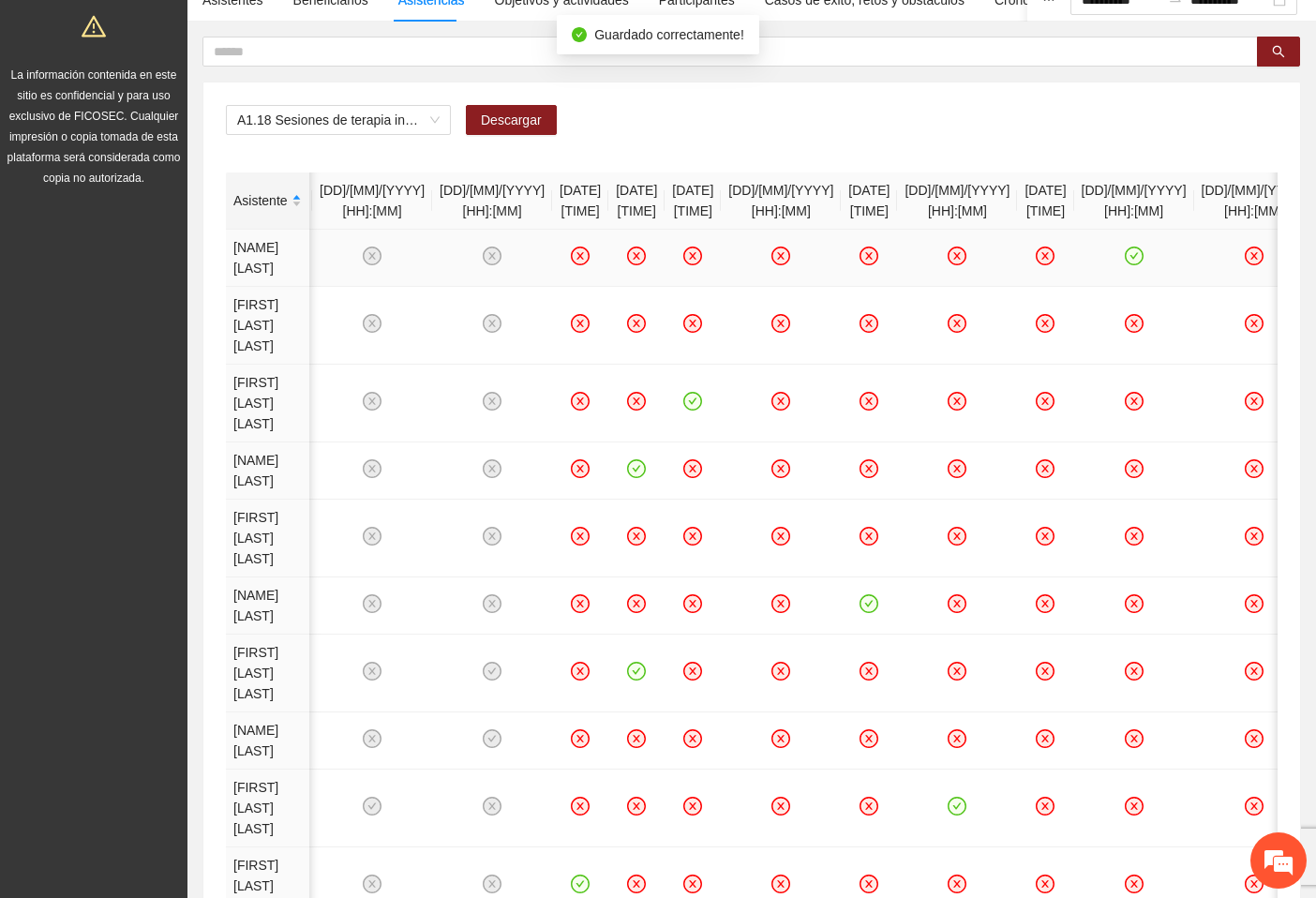 click on "A1.18 Sesiones de terapia individual con enfoque de género y prevención de la violencia a mentoras/promotoras en [CITY]
Descargar Asistente 05/06/2025 09:00 06/06/2025 09:00 09/06/2025 09:00 12/06/2025 09:00 13/06/2025 09:00 16/06/2025 09:00 18/06/2025 09:00 19/06/2025 09:00 20/06/2025 09:00 23/06/2025 09:00 24/06/2025 09:00 26/06/2025 09:00 27/06/2025 09:00 03/07/2025 09:00 04/07/2025 09:00 07/07/2025 09:00 10/07/2025 09:00 11/07/2025 09:00 14/07/2025 09:00 17/07/2025 09:00 18/07/2025 09:00 21/07/2025 09:00 25/07/2025 09:00 28/07/2025 11:00                                                   [NAME] [LAST] [NAME] [LAST] [NAME] [LAST] [NAME] [LAST] [NAME] [LAST] [NAME] [LAST] [NAME] [LAST] [NAME] [LAST] [NAME] [LAST] [NAME] [LAST] [NAME] [LAST] [NAME] [LAST] [NAME] [LAST] [NAME] [LAST] [NAME] [LAST] [NAME] [LAST] [NAME] [LAST] [NAME] [LAST] [NAME] [LAST] [NAME] [LAST] [NAME] [LAST] [NAME] [LAST] [NAME] [LAST] [NAME] [LAST] 1 100 / page" at bounding box center [752, 811] 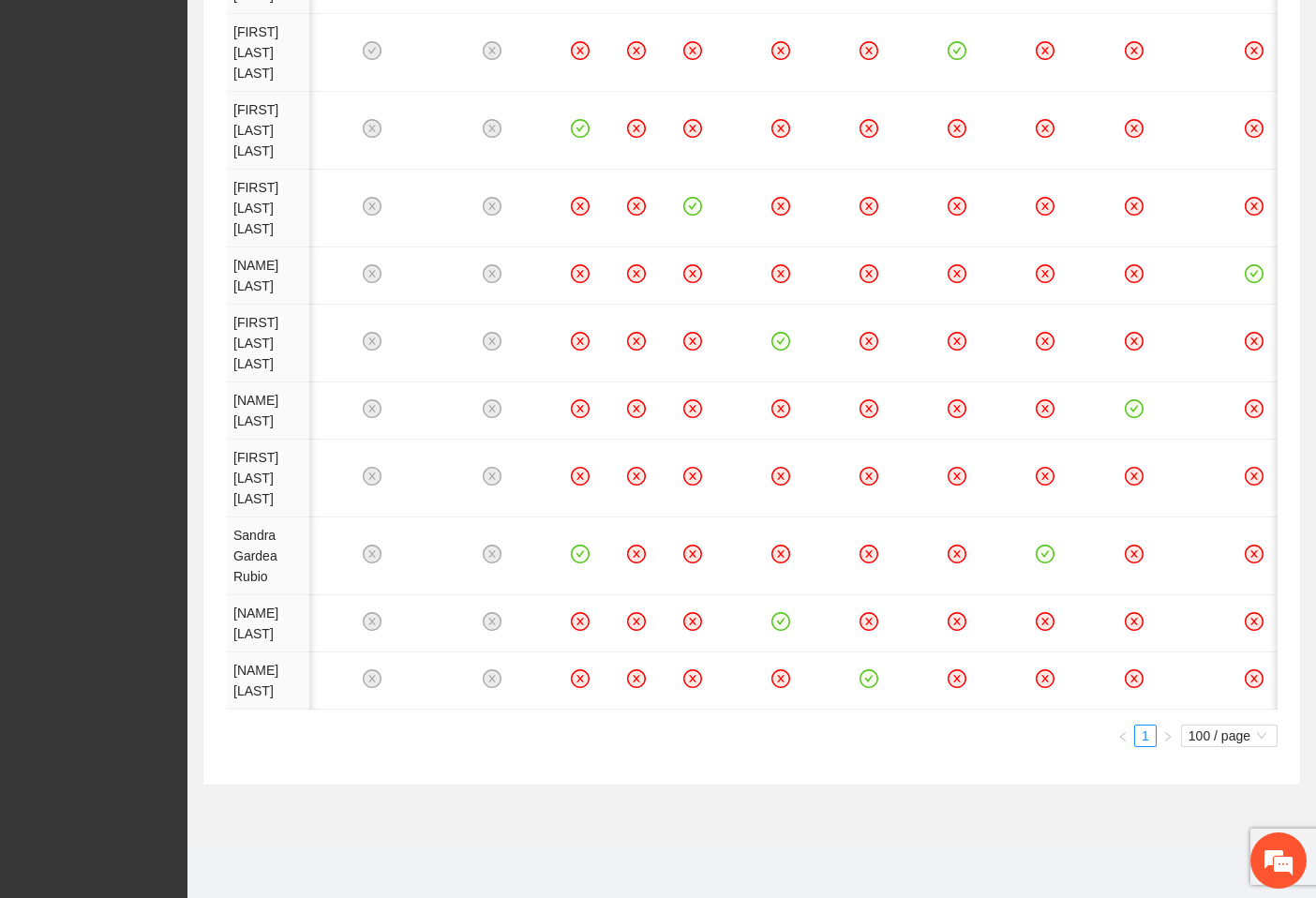 scroll, scrollTop: 1261, scrollLeft: 0, axis: vertical 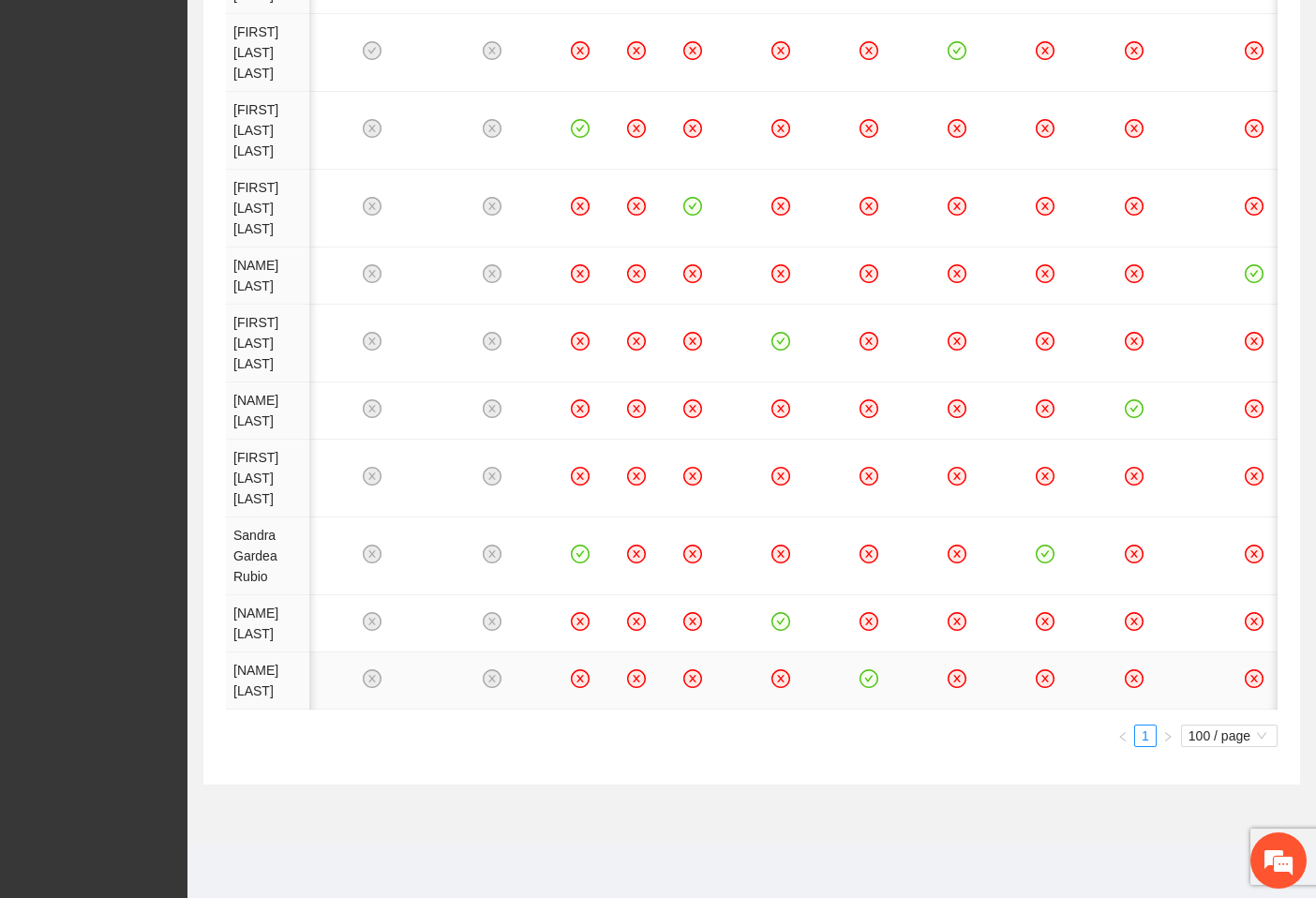 click 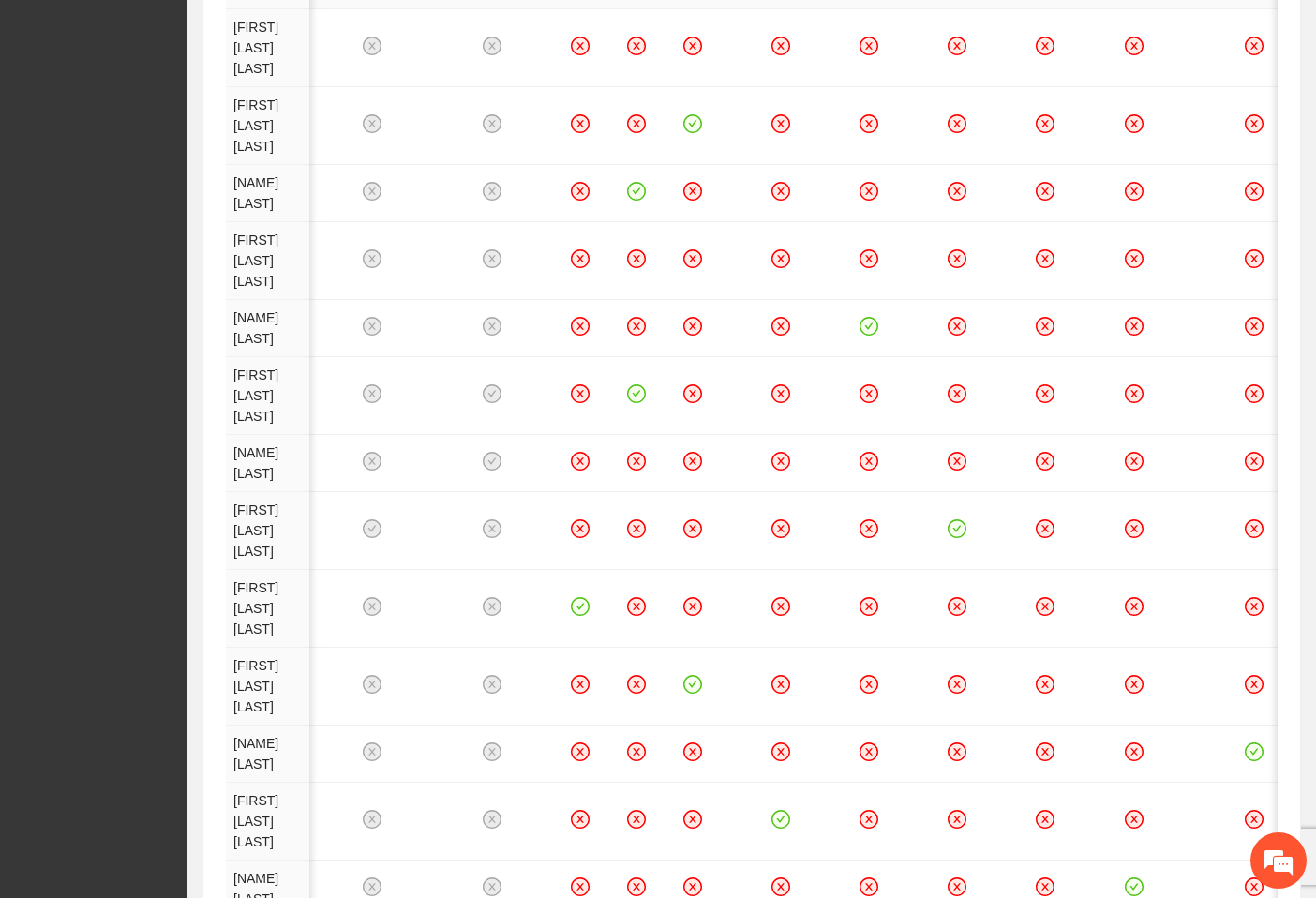 scroll, scrollTop: 426, scrollLeft: 0, axis: vertical 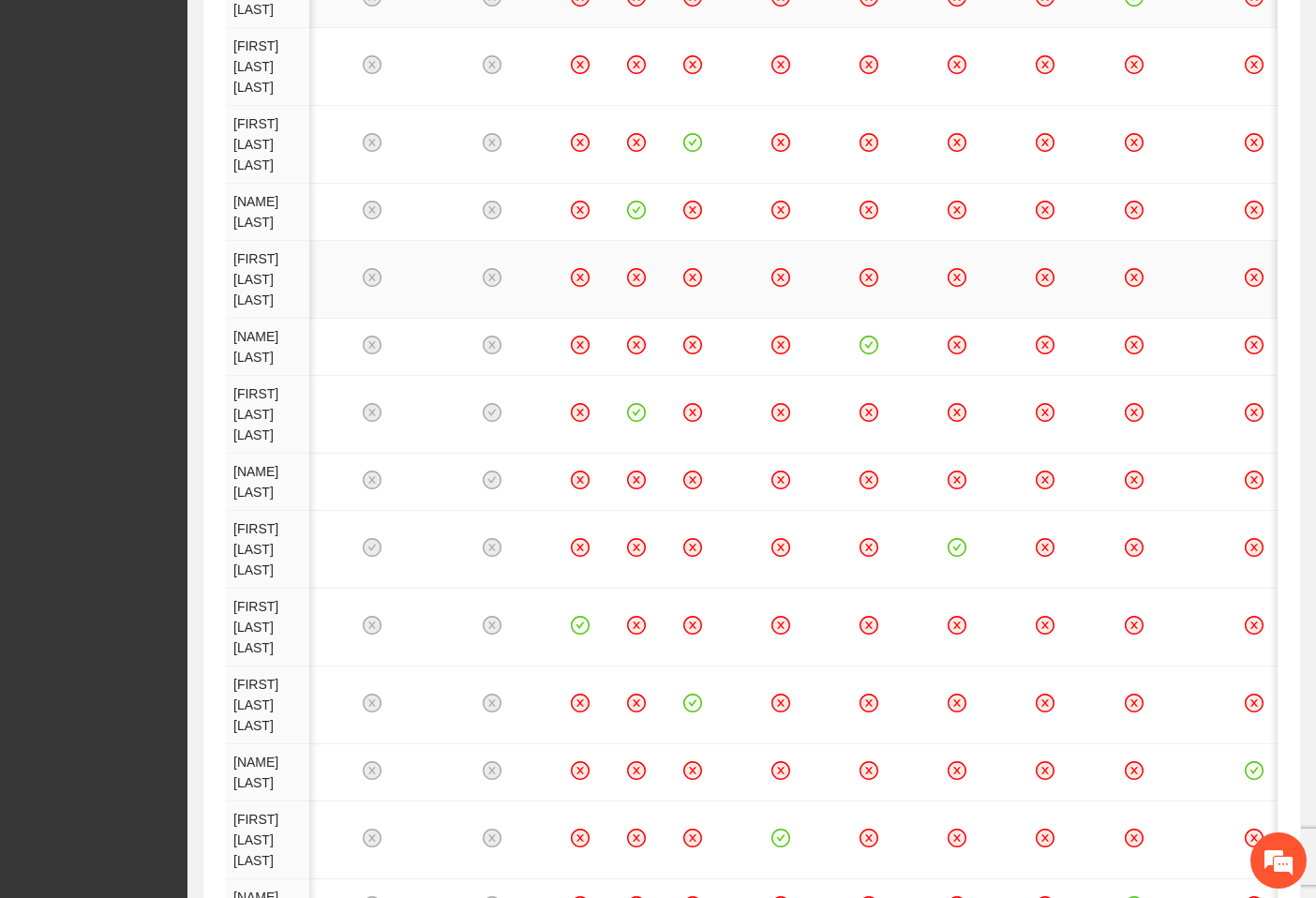 click 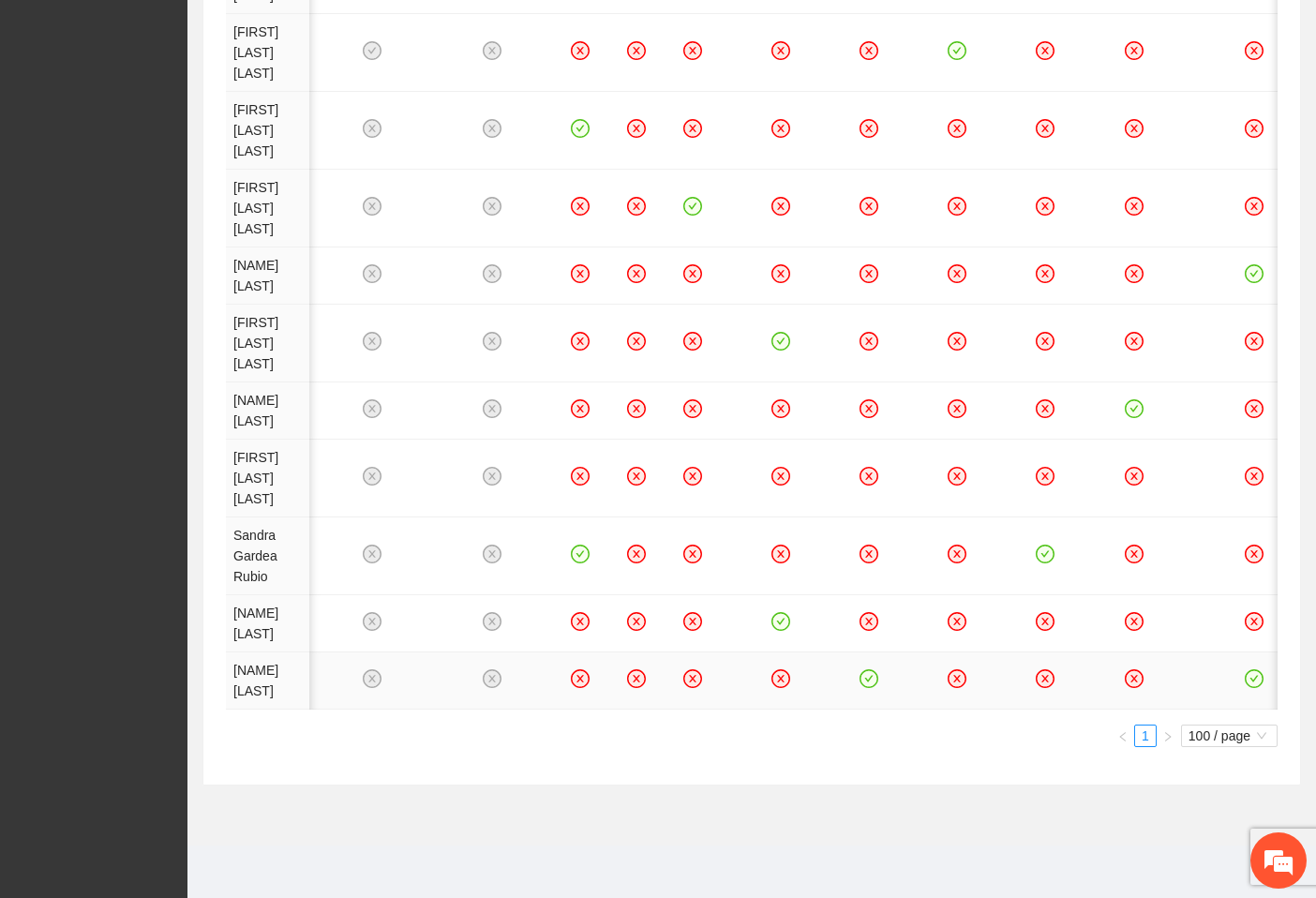 scroll, scrollTop: 1013, scrollLeft: 0, axis: vertical 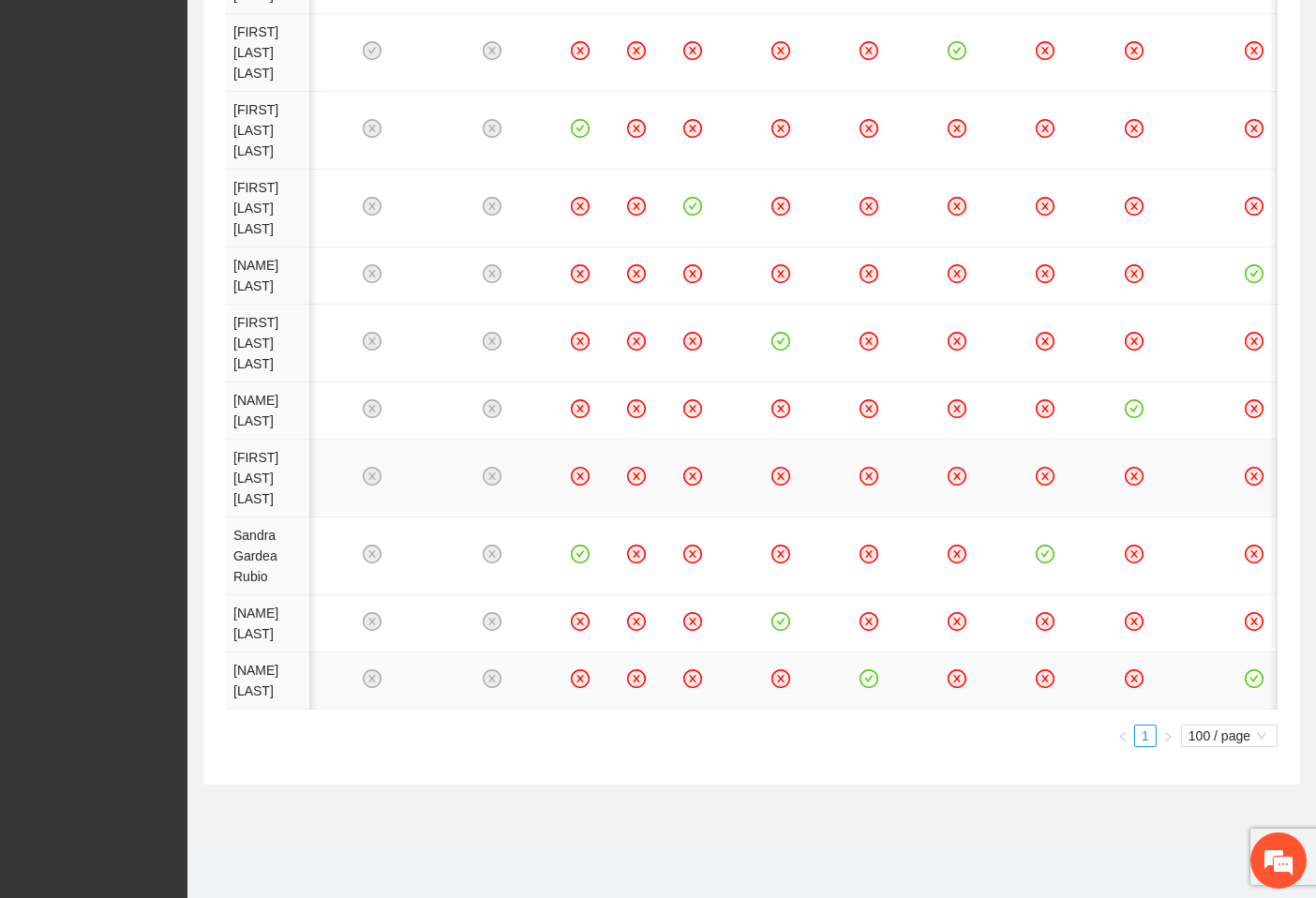 click 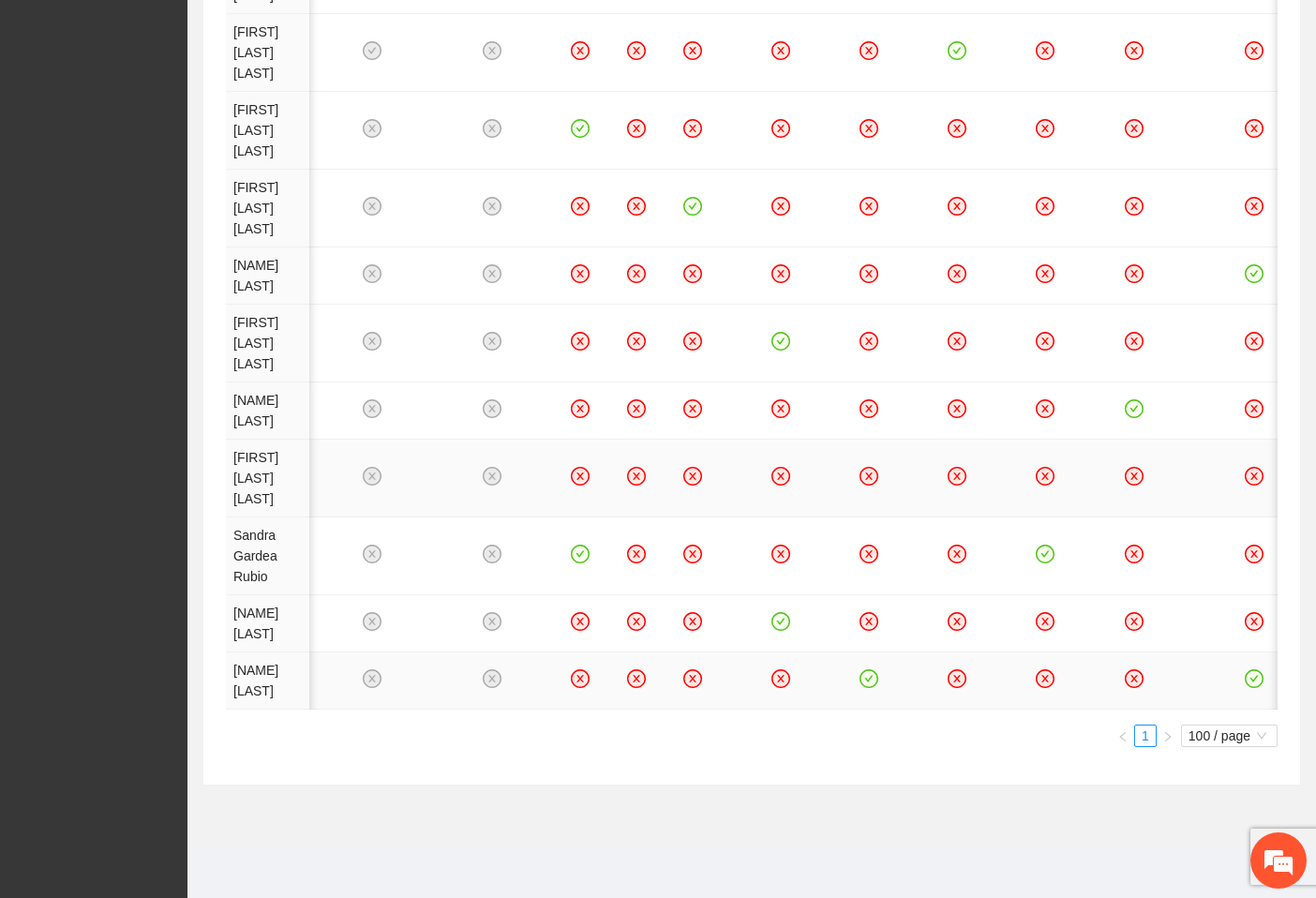 scroll, scrollTop: 1306, scrollLeft: 0, axis: vertical 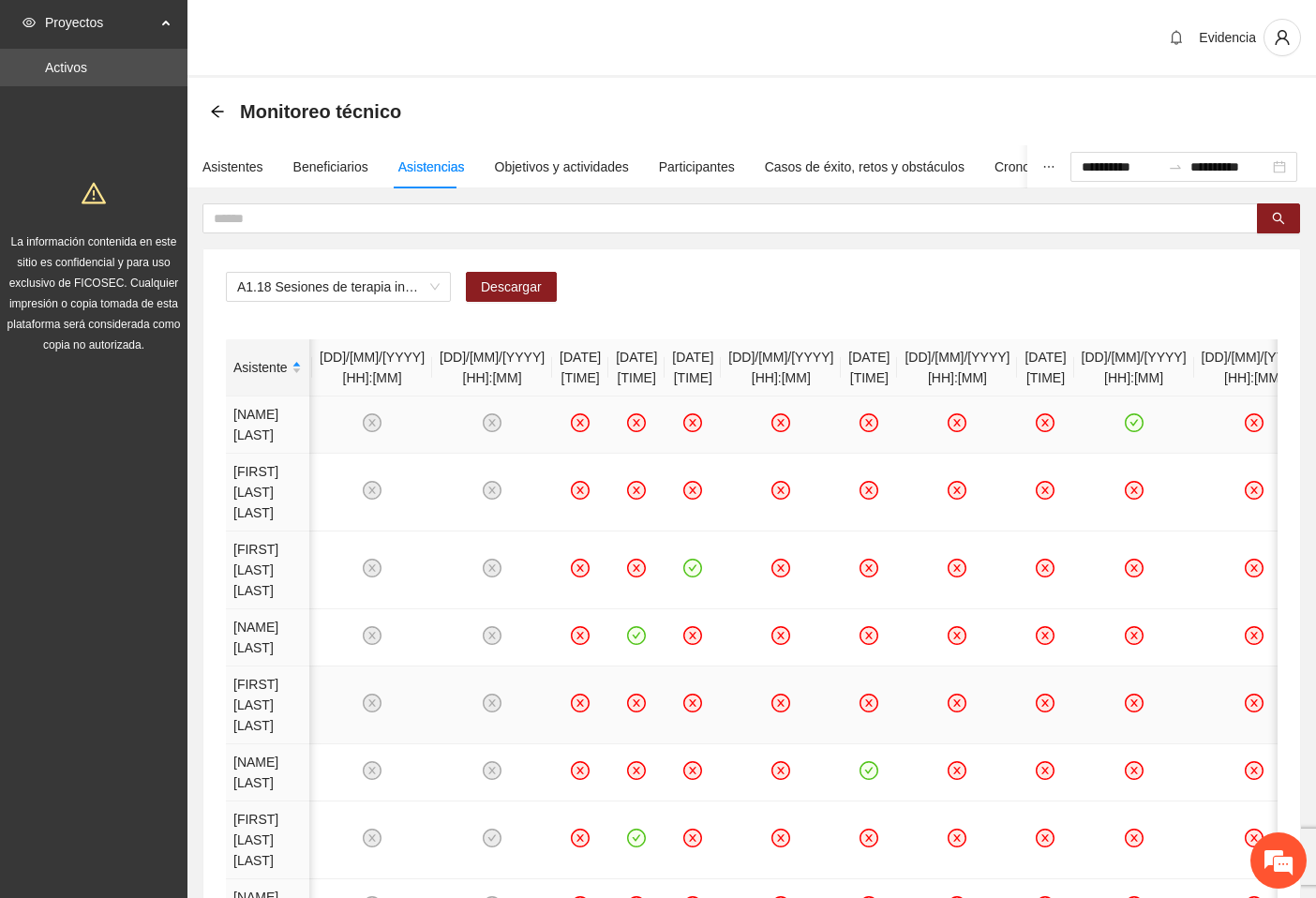 click on "Evidencia" at bounding box center [752, 38] 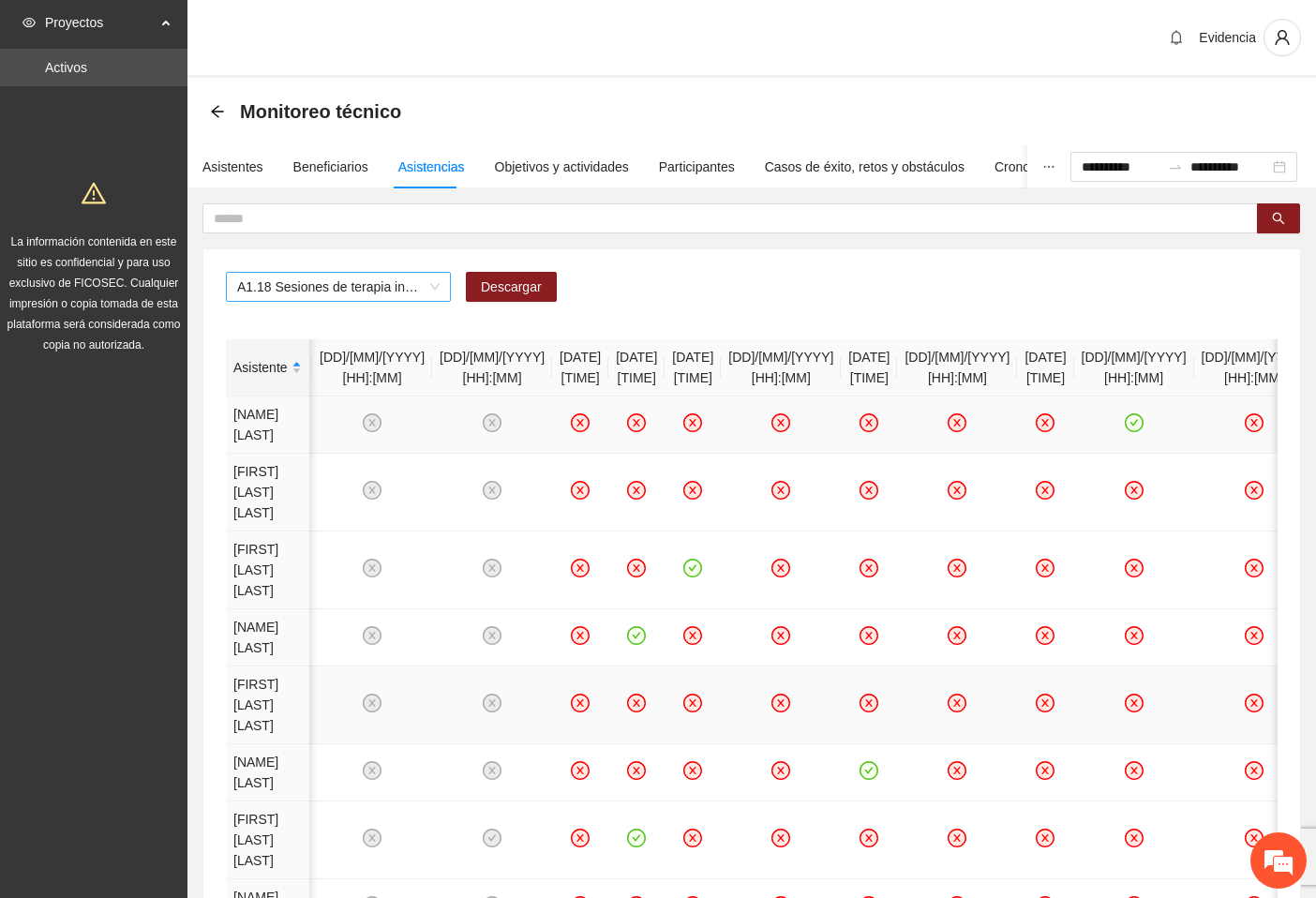 click on "A1.18 Sesiones de terapia individual con enfoque de género y prevención de la violencia a mentoras/promotoras en [CITY]" at bounding box center [338, 287] 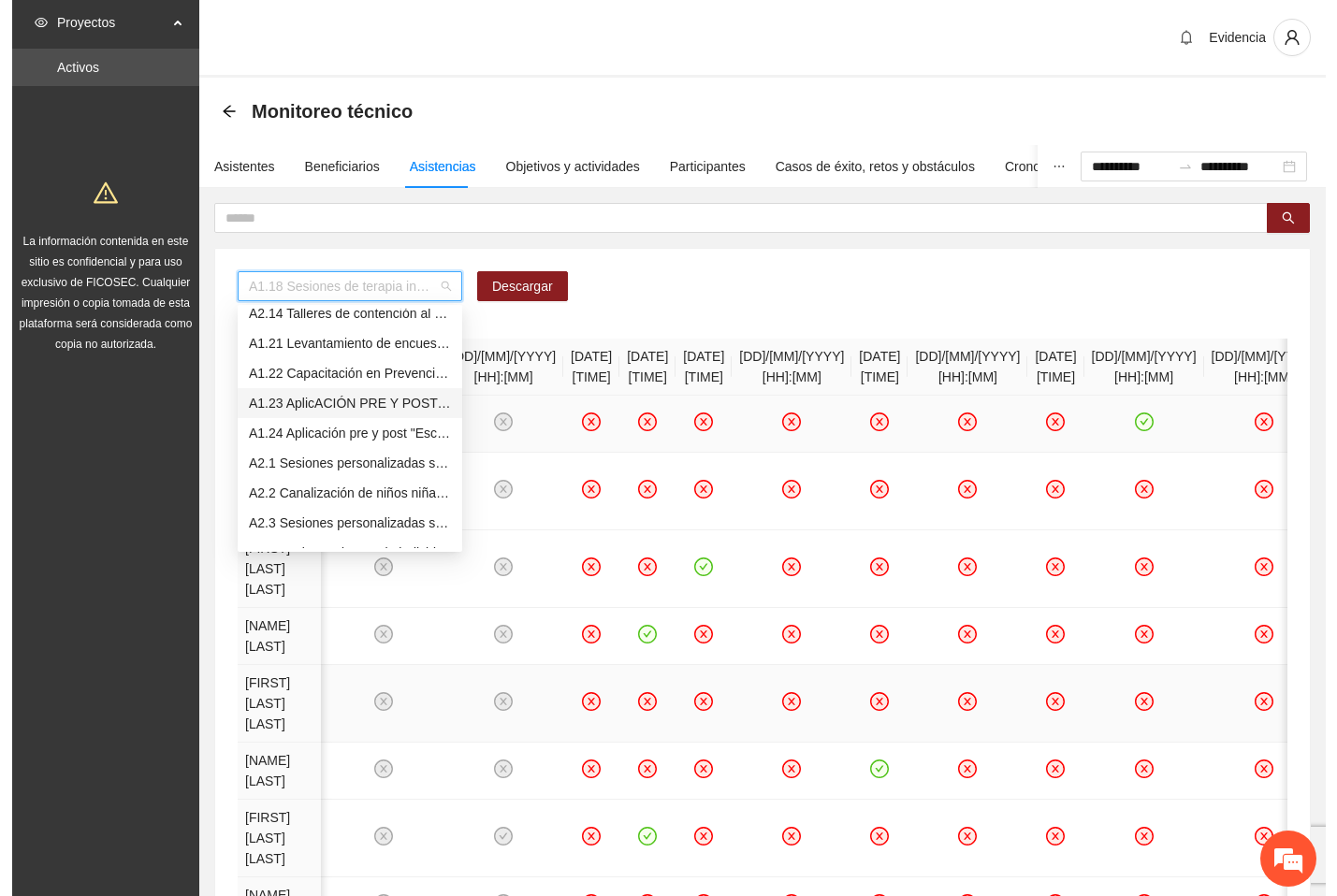 scroll, scrollTop: 439, scrollLeft: 0, axis: vertical 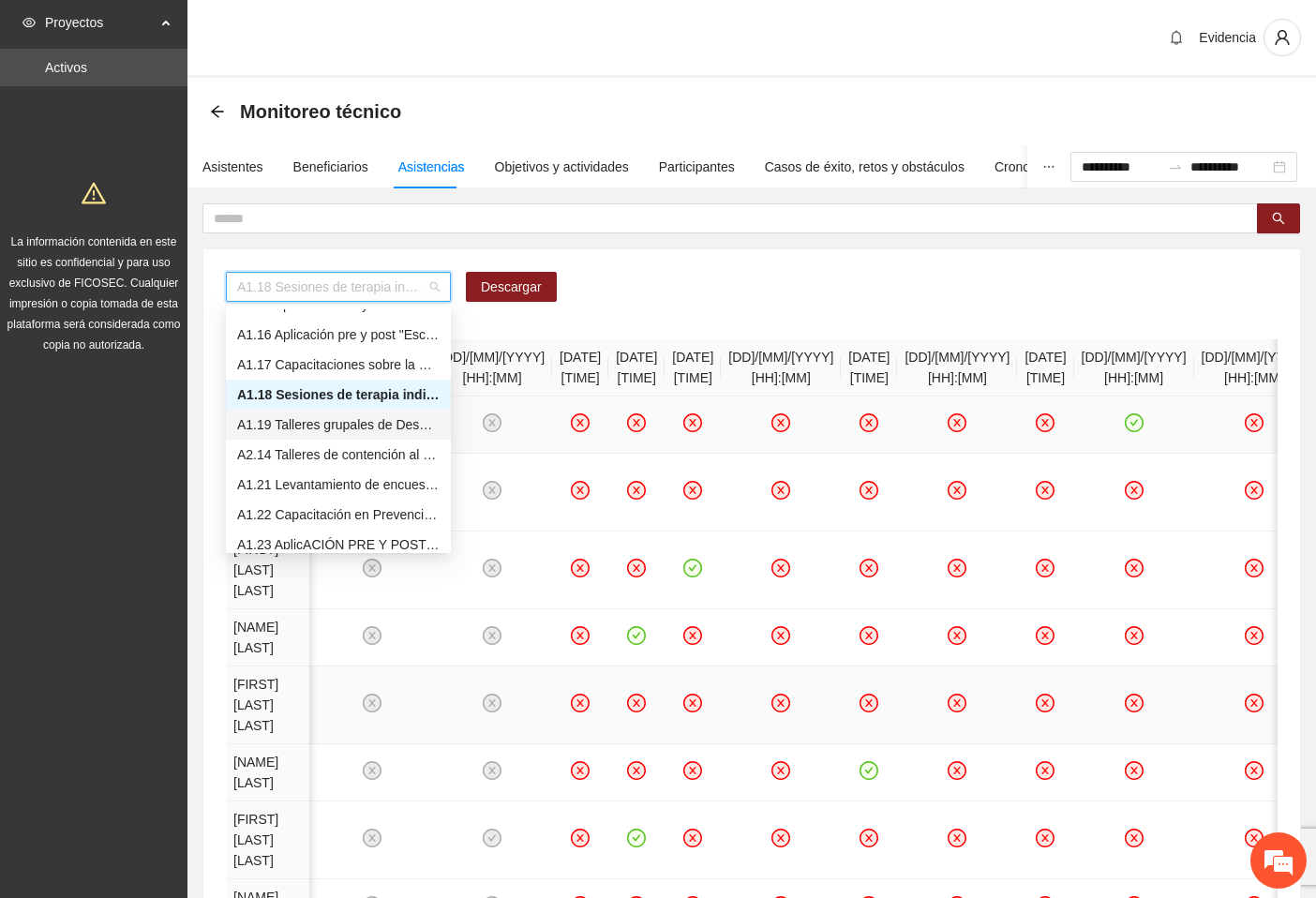 click on "A1.19 Talleres grupales de Desarrollo Humano a mentoras/promotoras de Riberas del Sacramento" at bounding box center (338, 425) 